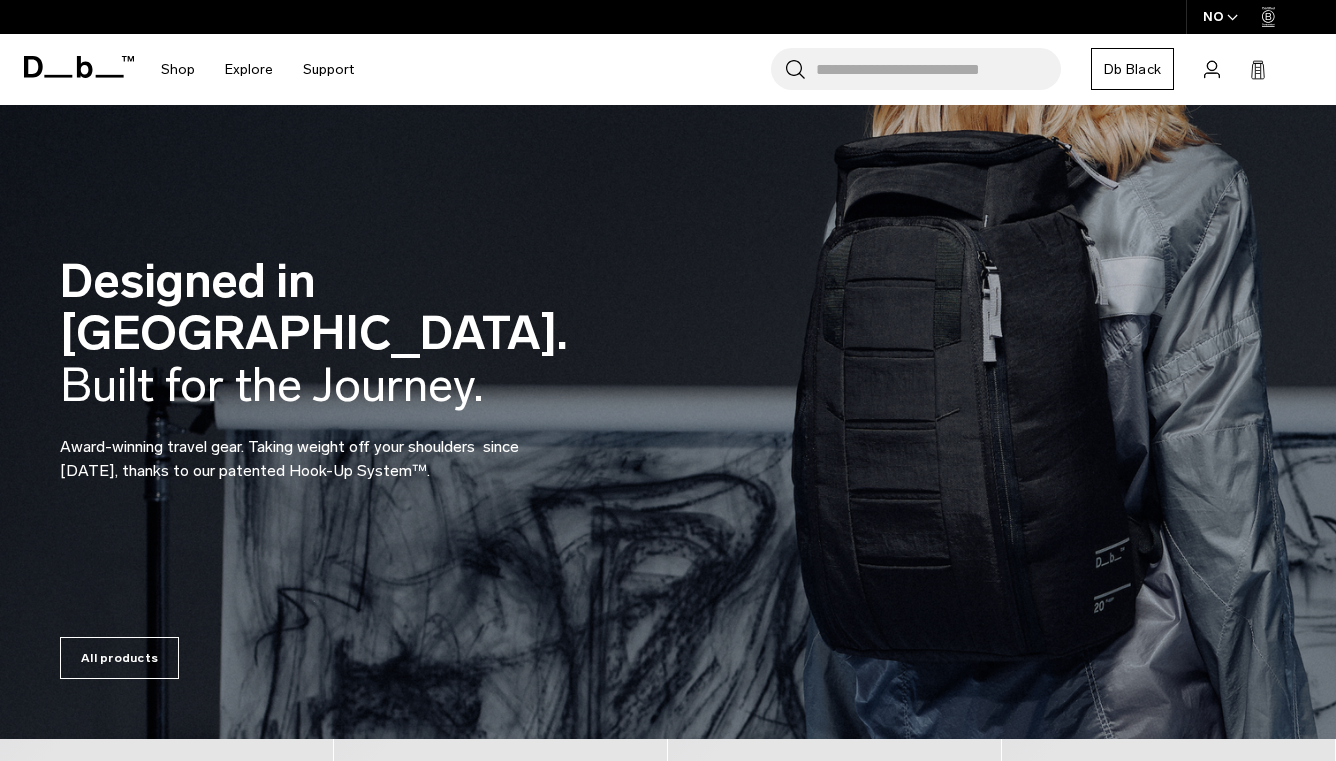 scroll, scrollTop: 0, scrollLeft: 0, axis: both 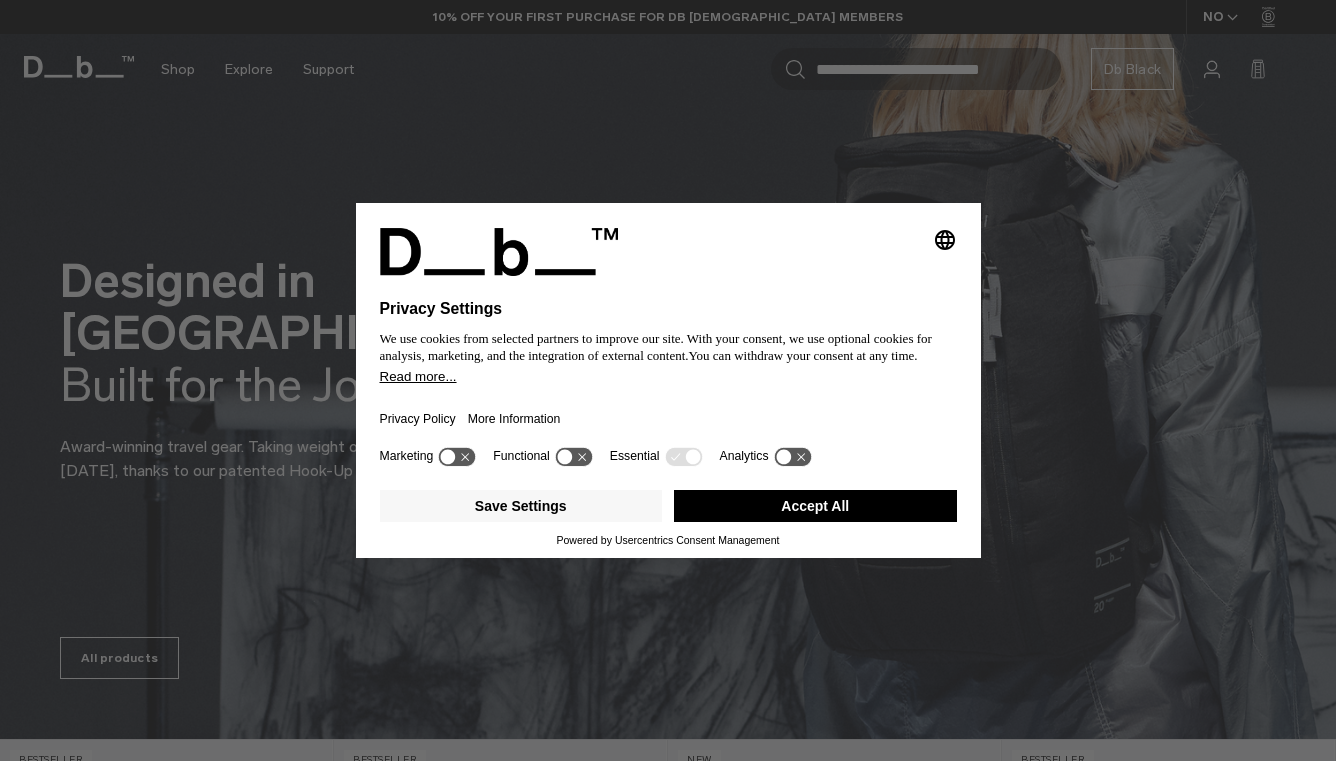 click on "Accept All" at bounding box center (815, 506) 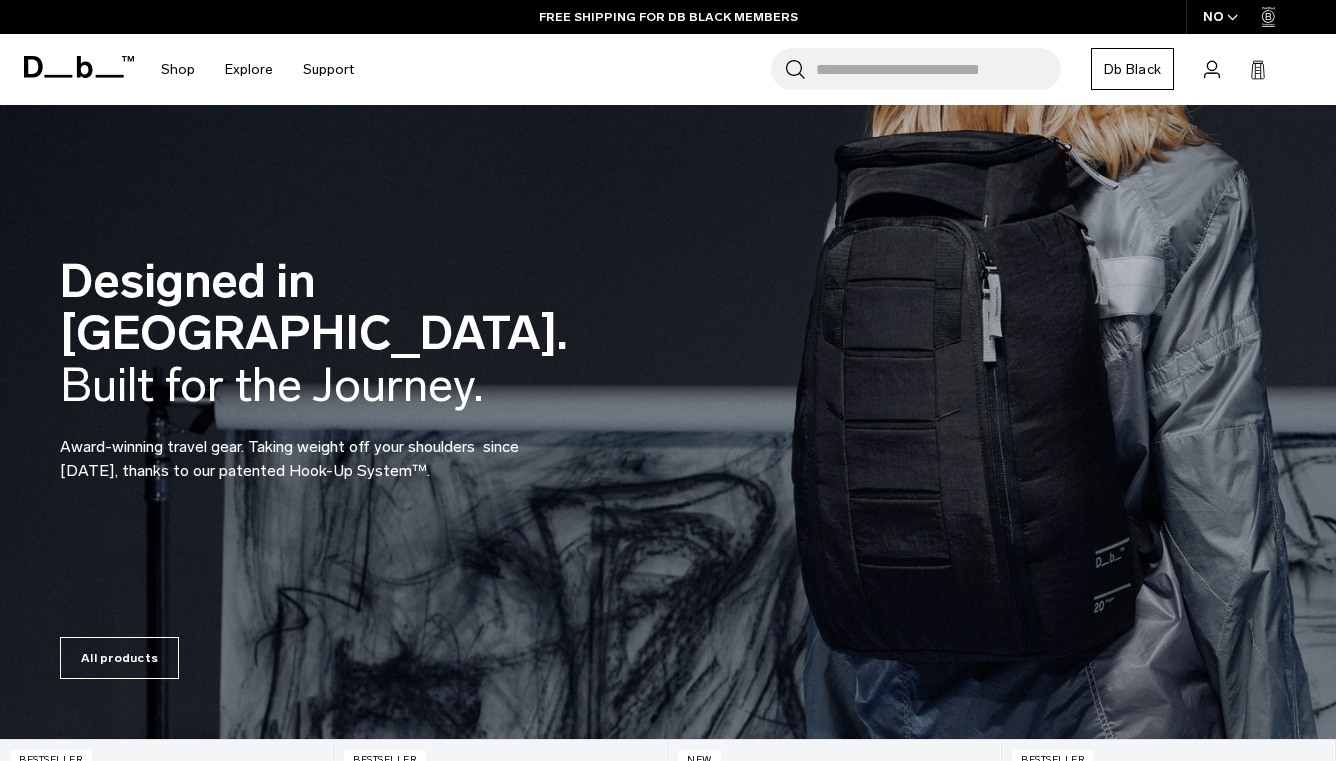 click on "Db Black" at bounding box center [1132, 69] 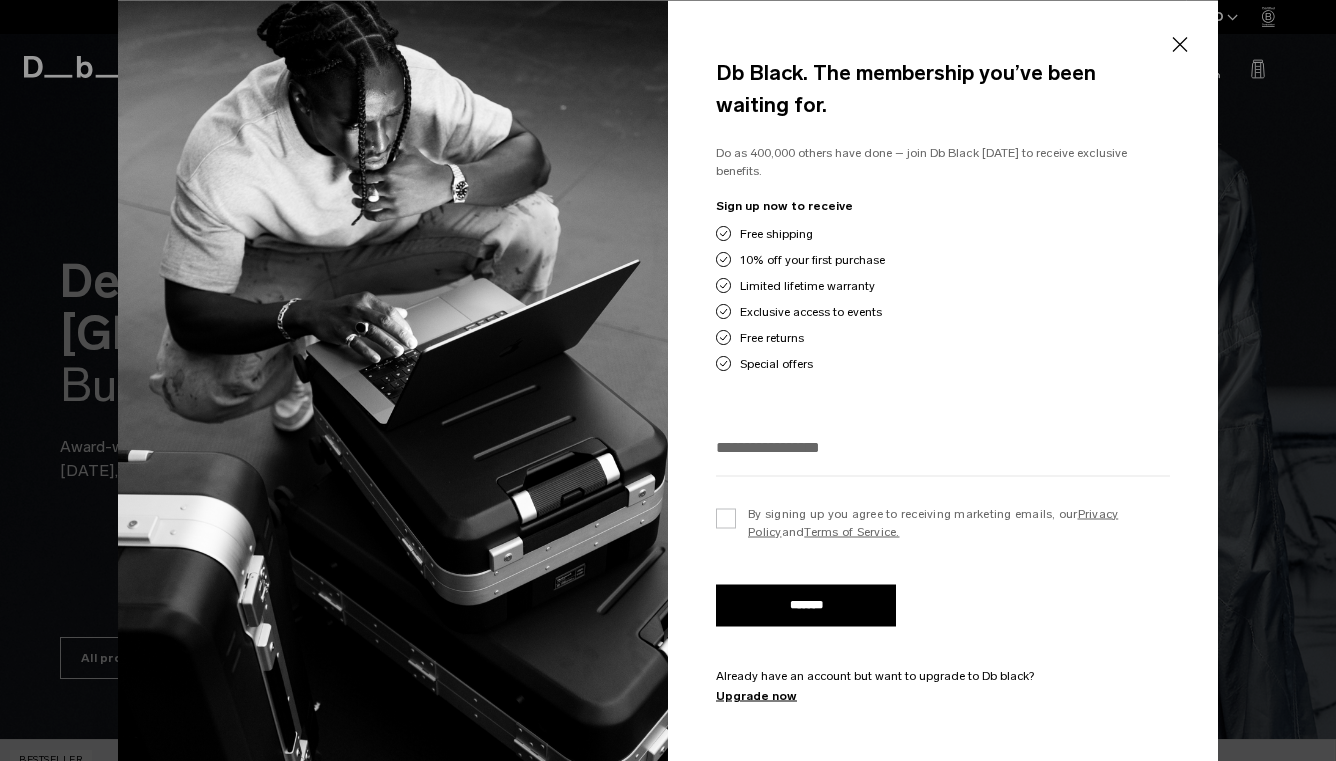 click on "Close" at bounding box center (1179, 45) 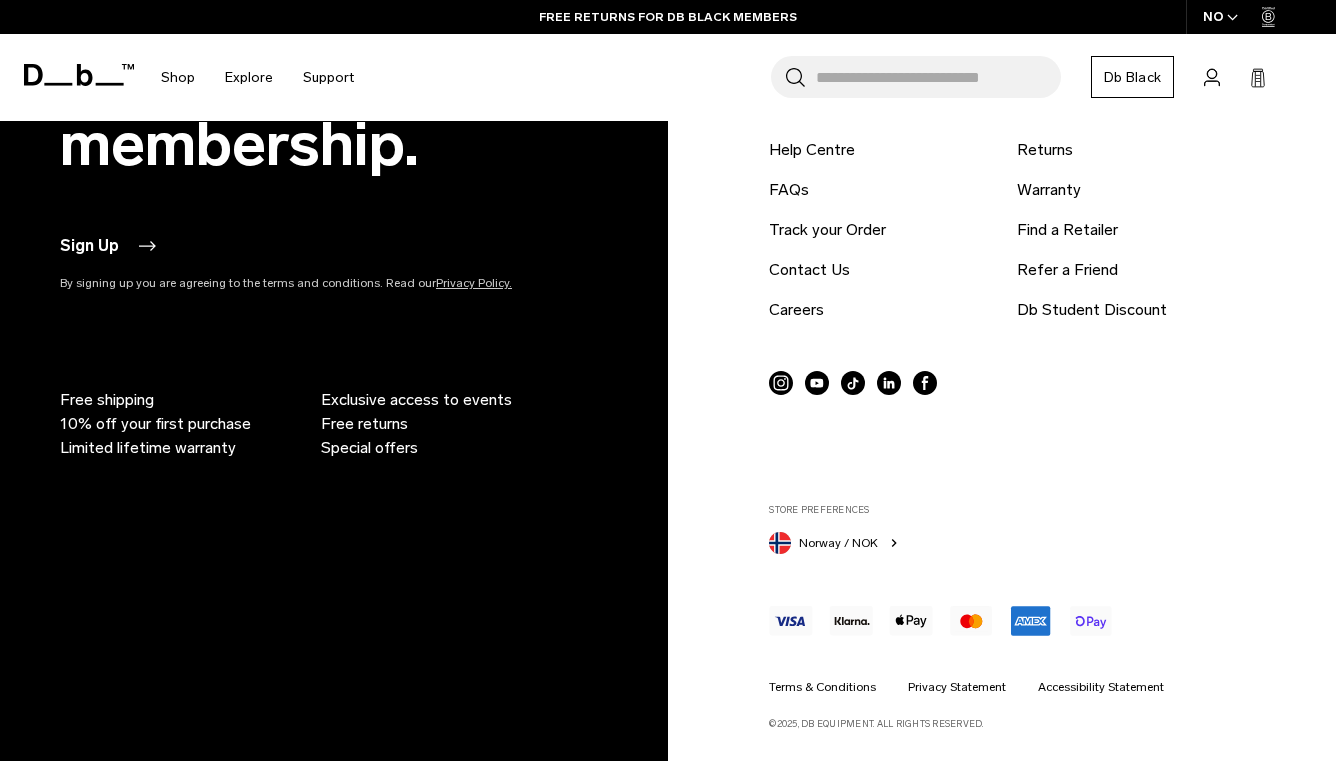 scroll, scrollTop: 3584, scrollLeft: 0, axis: vertical 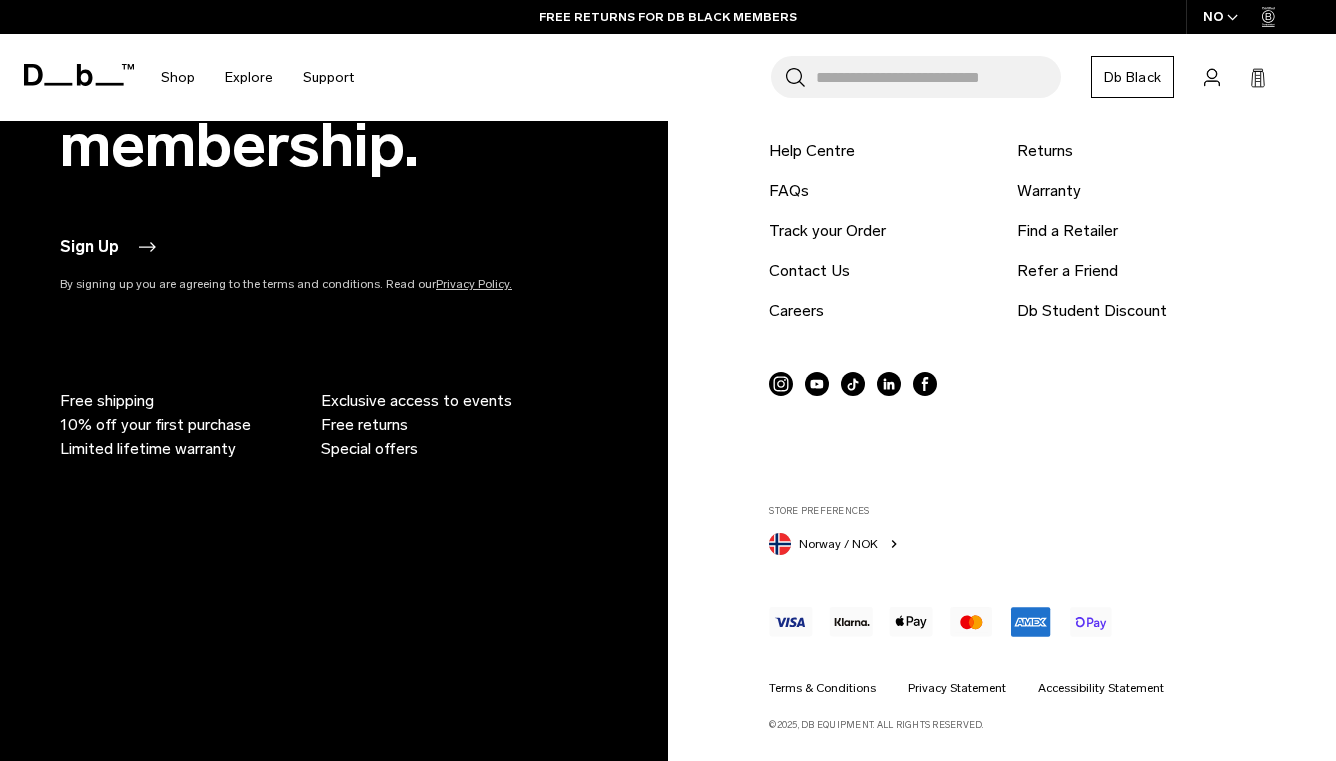 click 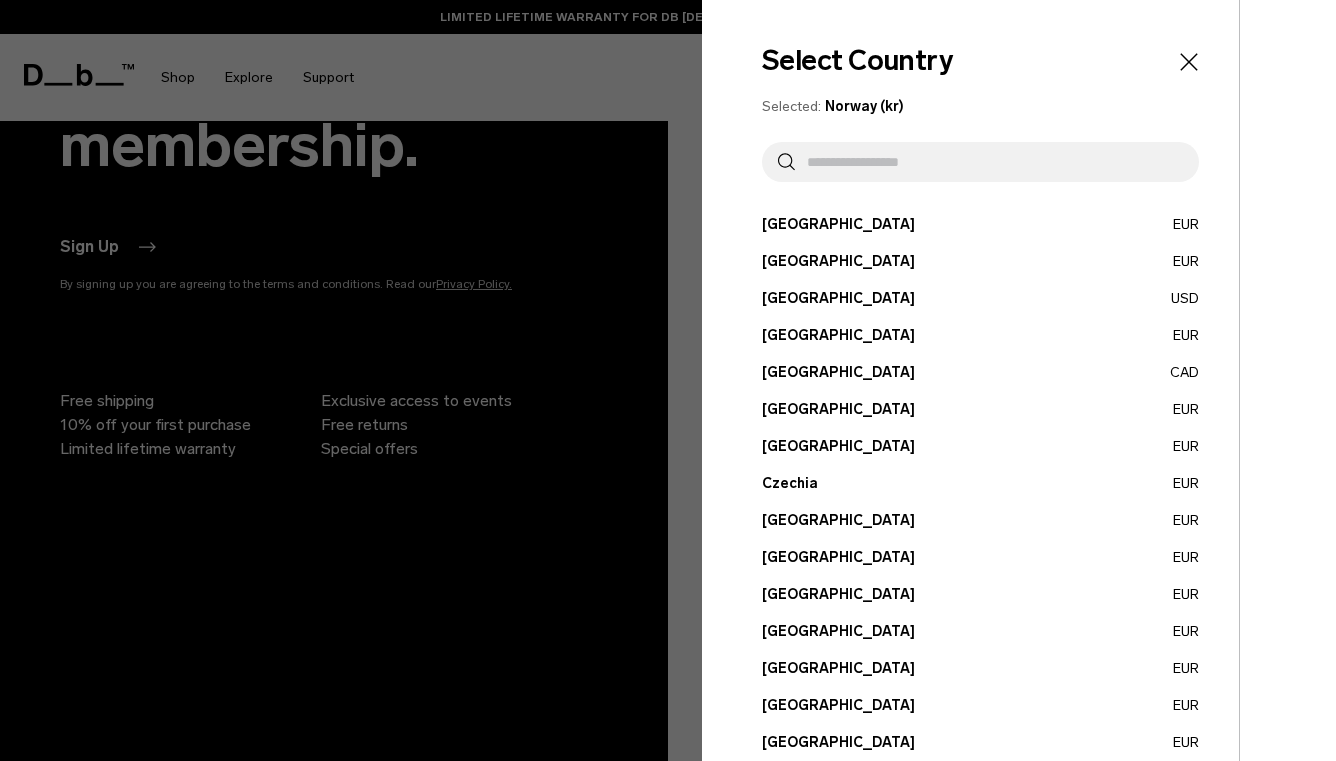 click at bounding box center [668, 380] 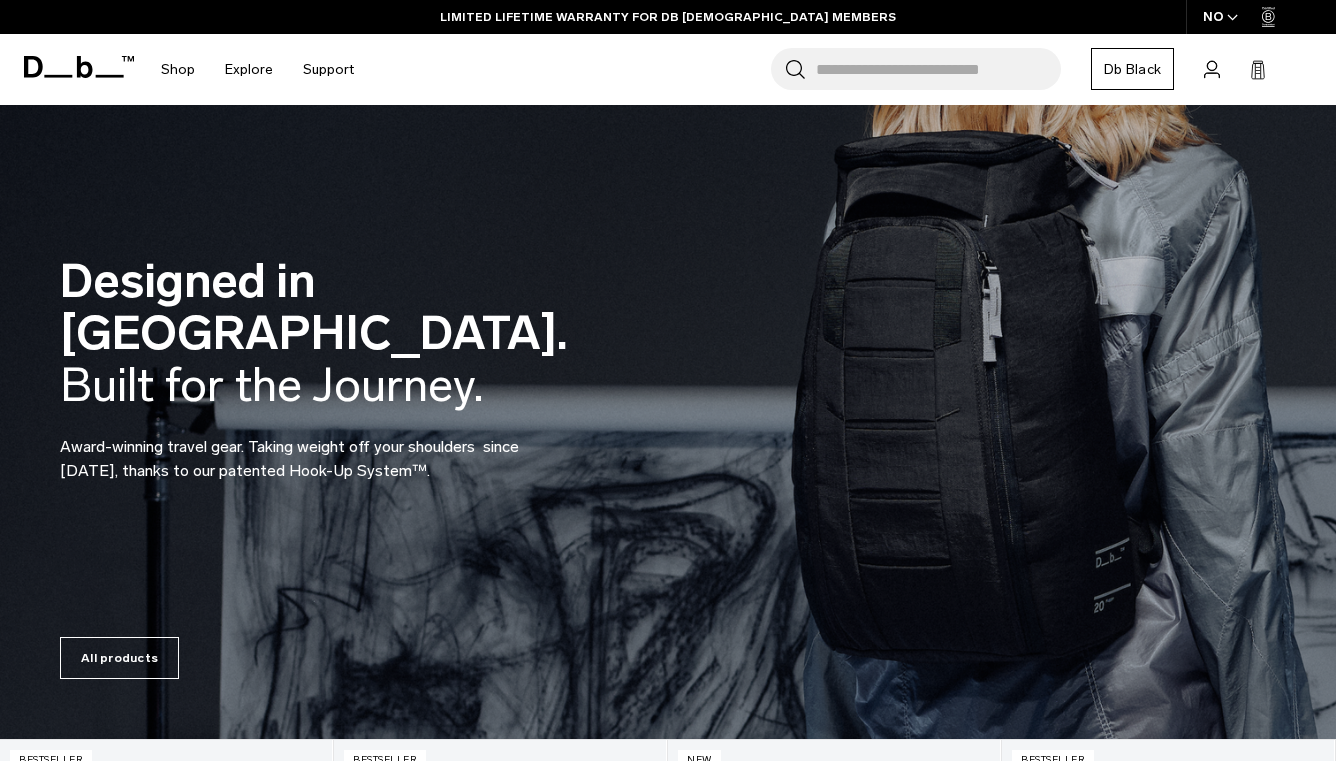 scroll, scrollTop: 0, scrollLeft: 0, axis: both 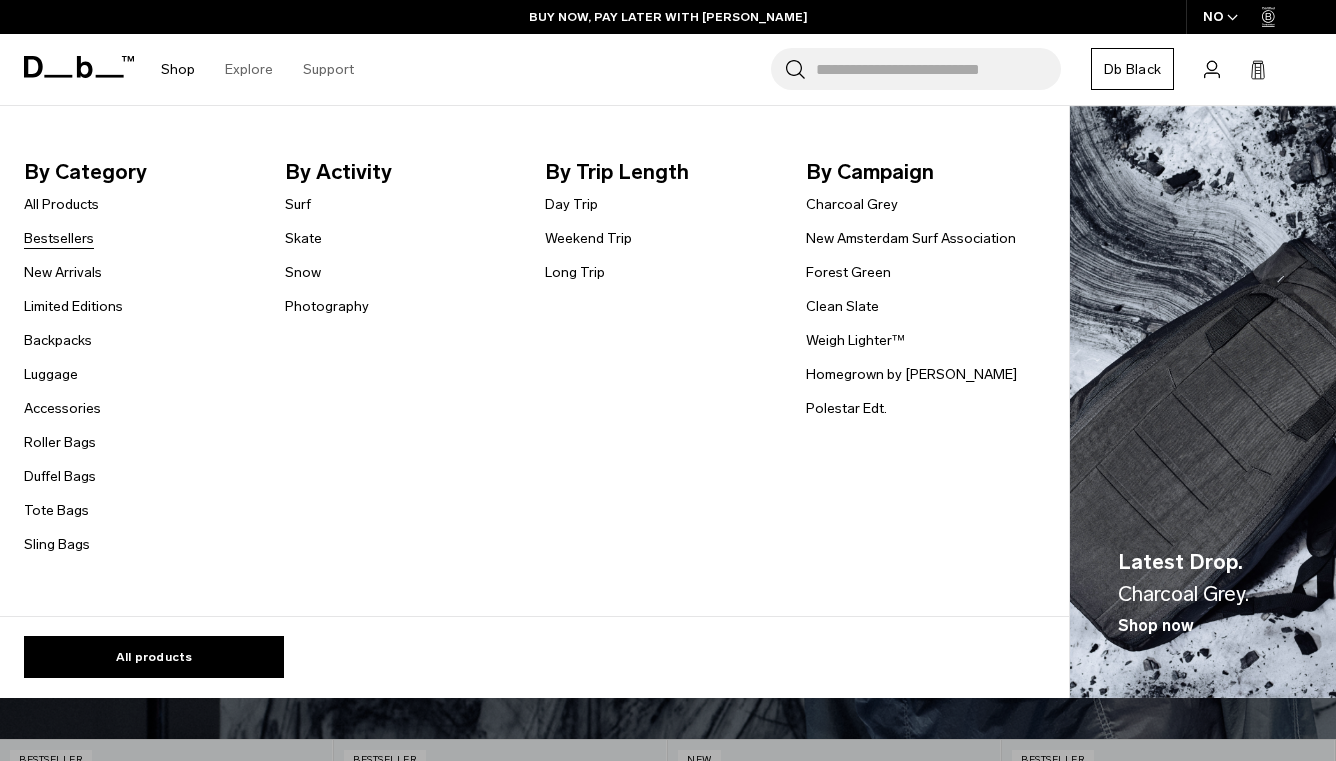 click on "Bestsellers" at bounding box center [59, 238] 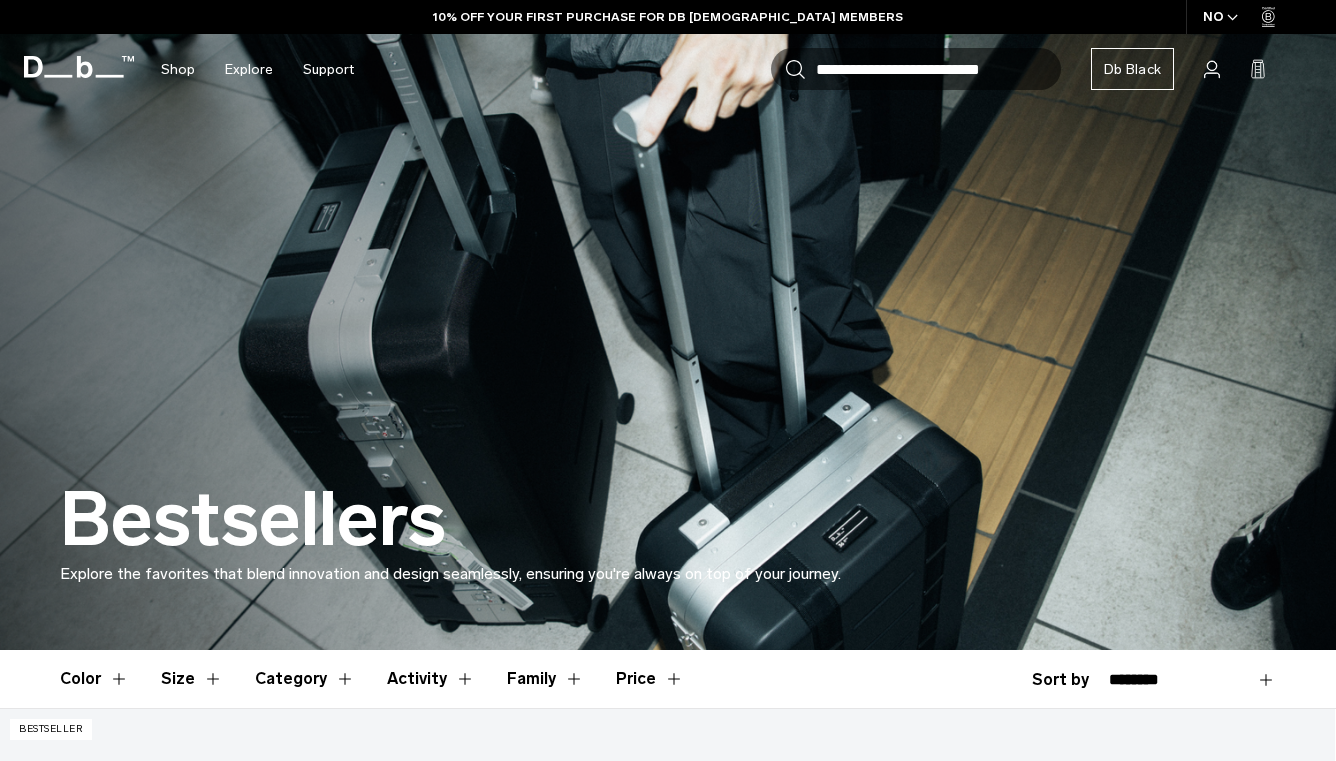 scroll, scrollTop: 452, scrollLeft: 0, axis: vertical 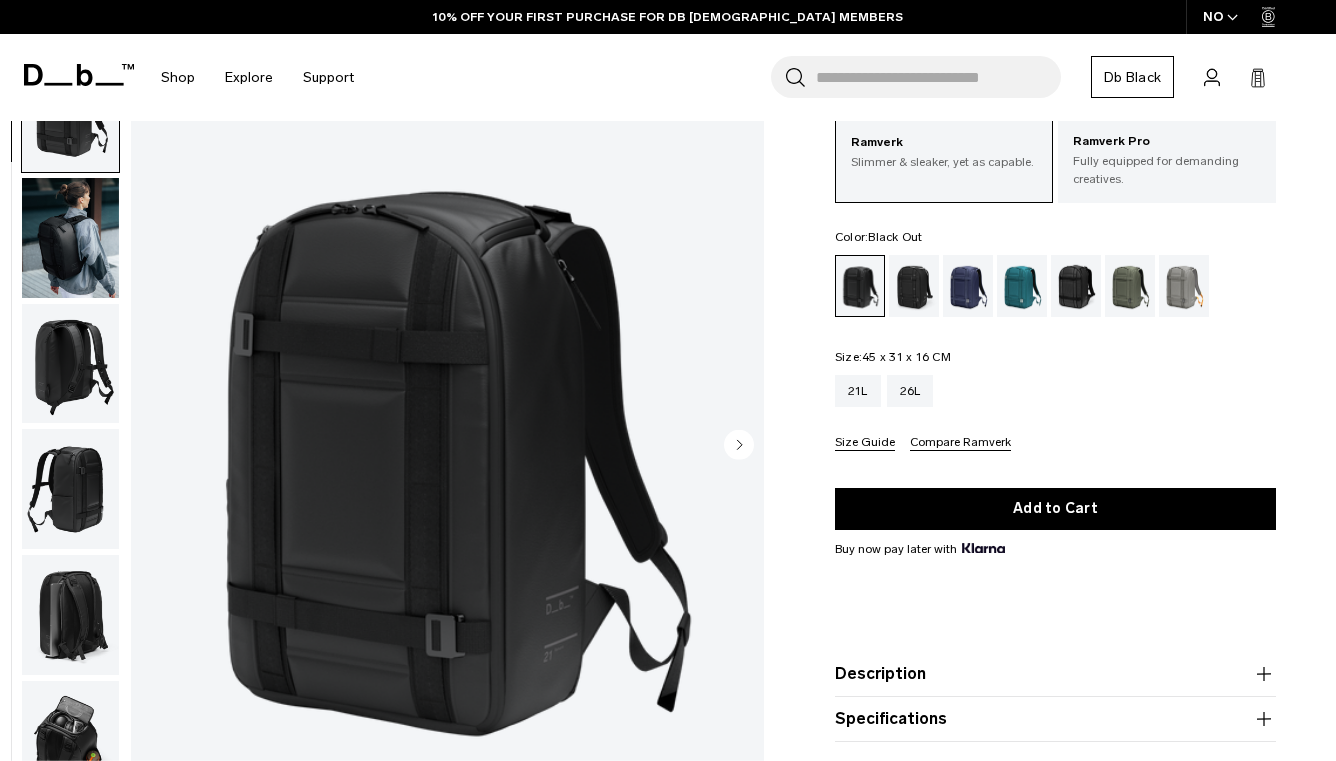 click 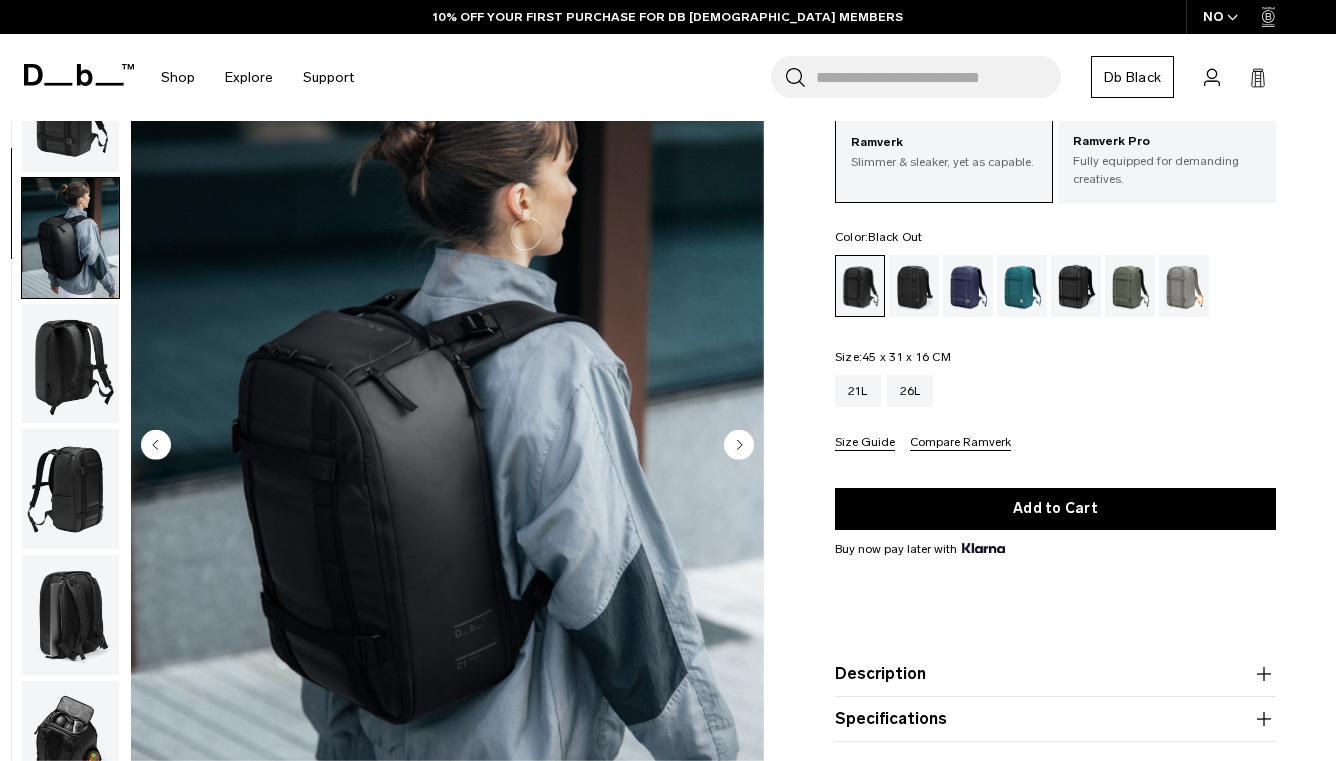 scroll, scrollTop: 127, scrollLeft: 0, axis: vertical 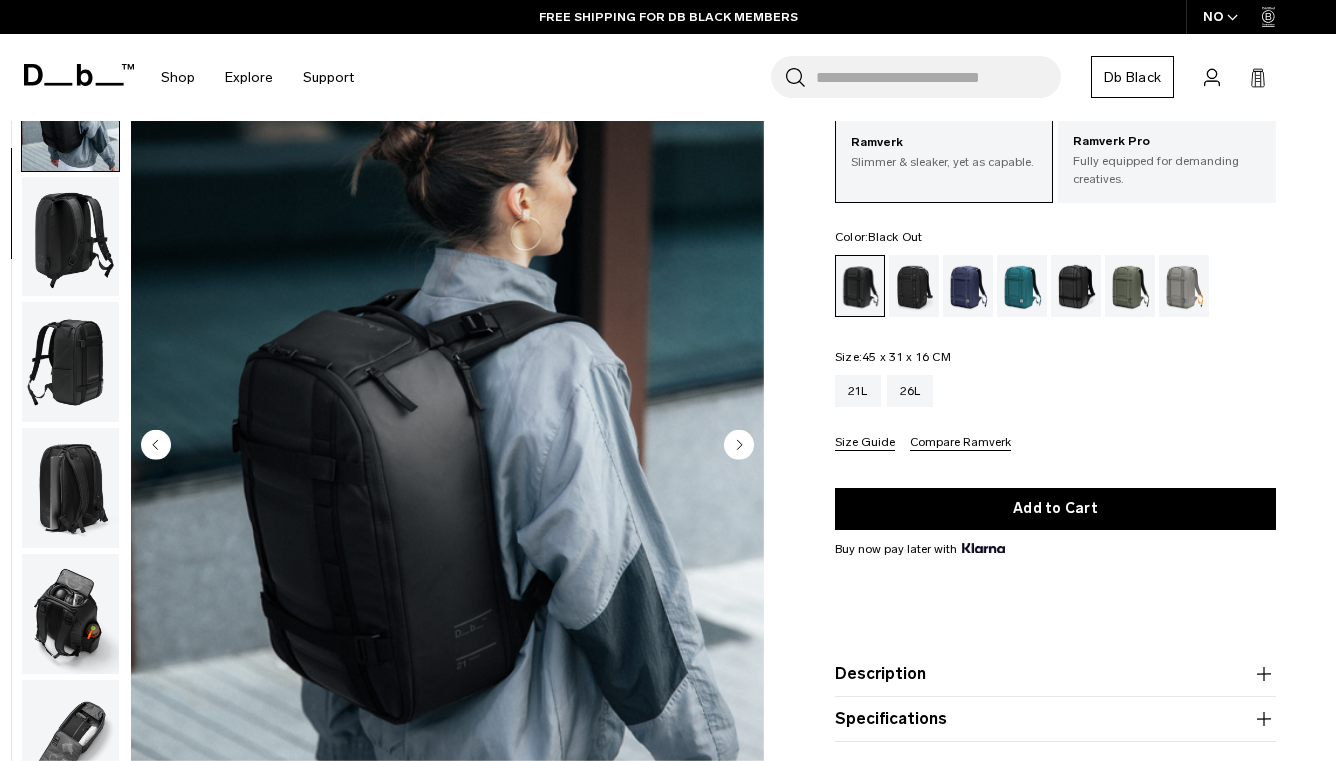 click 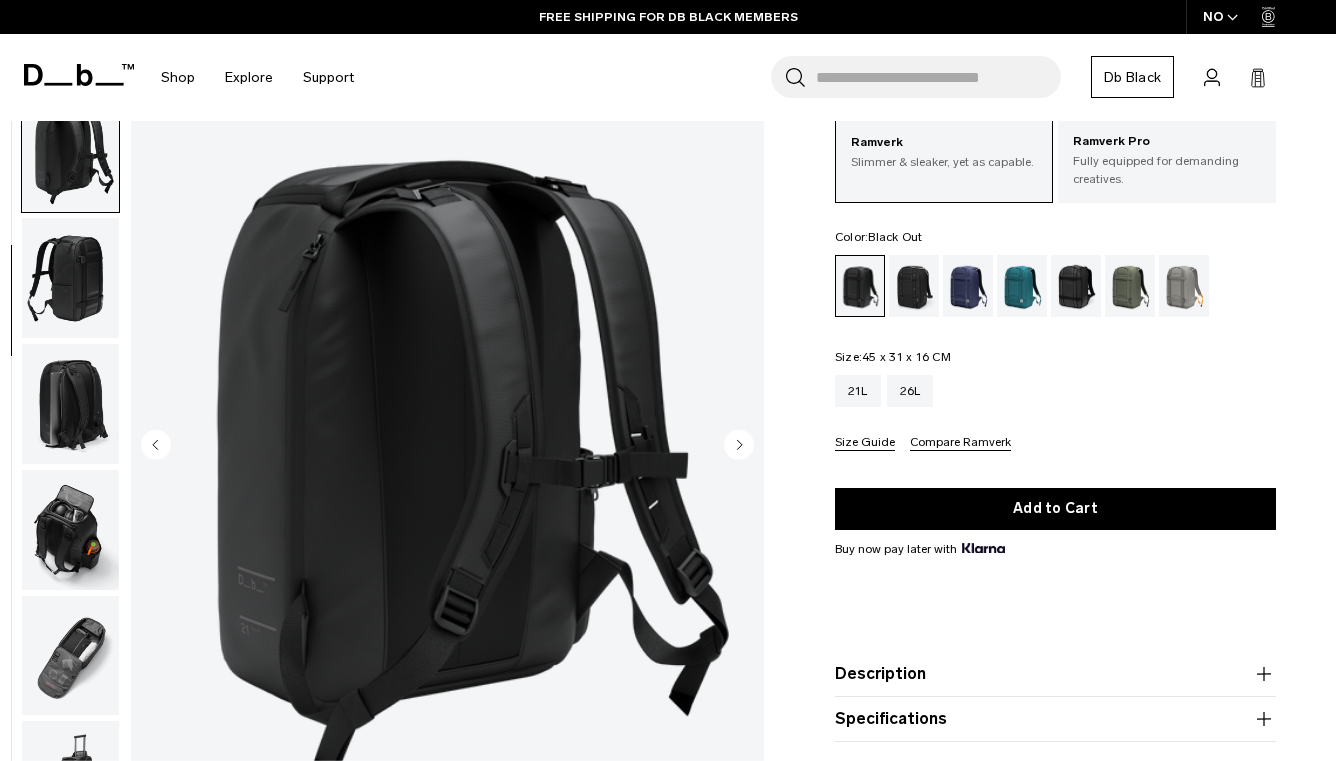 click 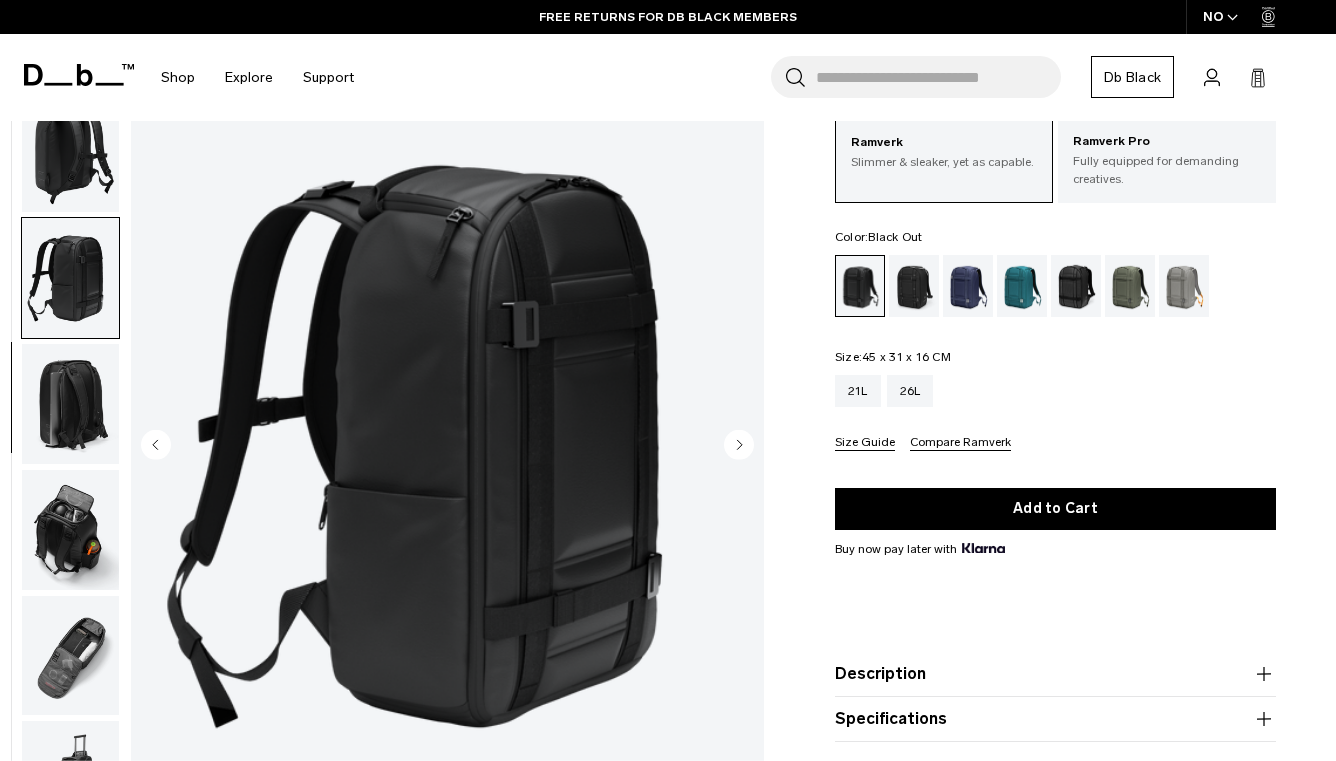 click 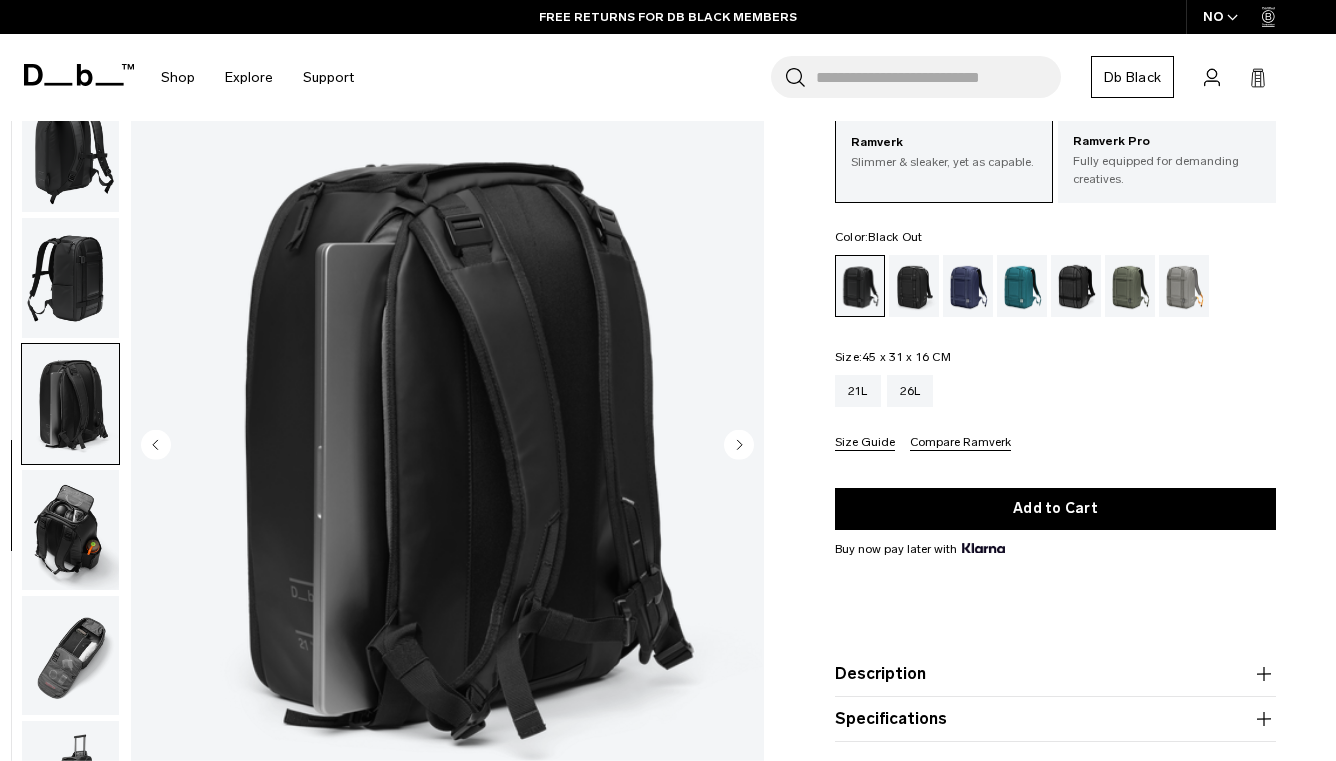 click 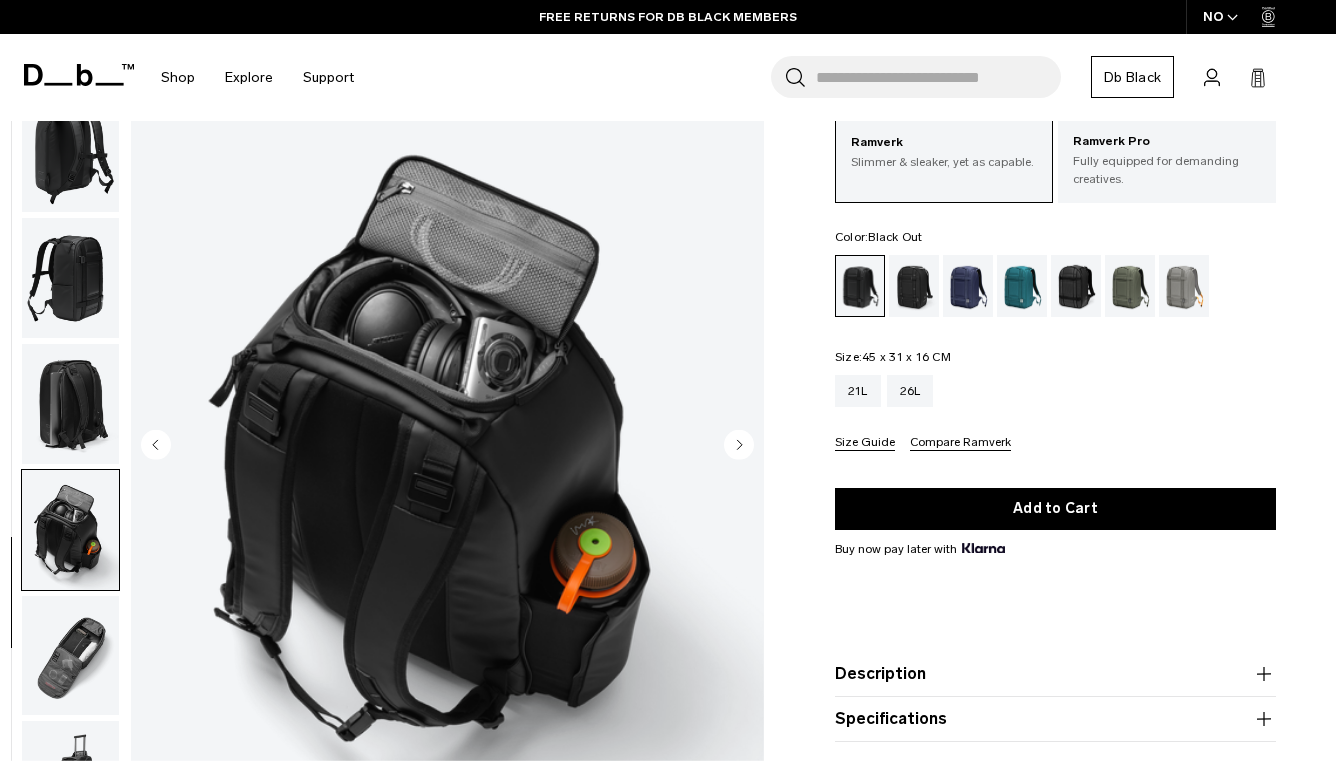 click 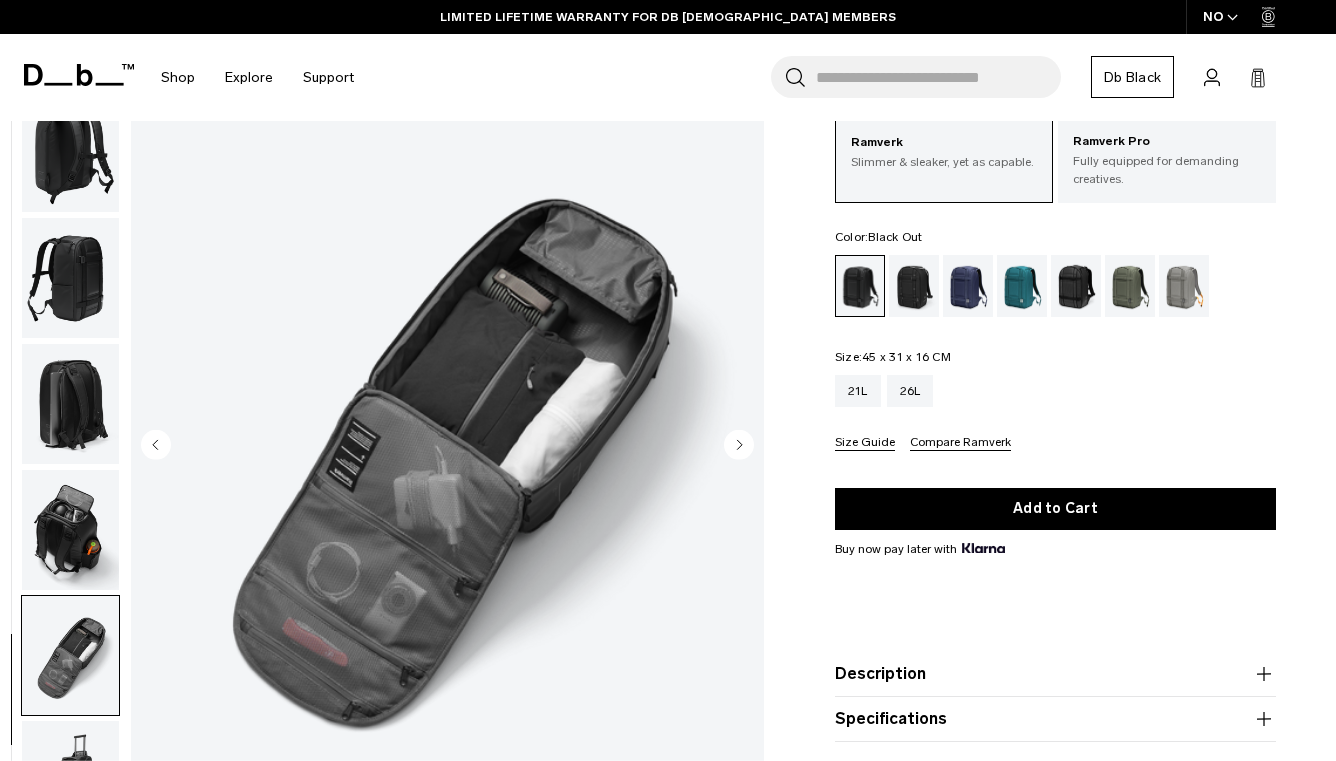 click 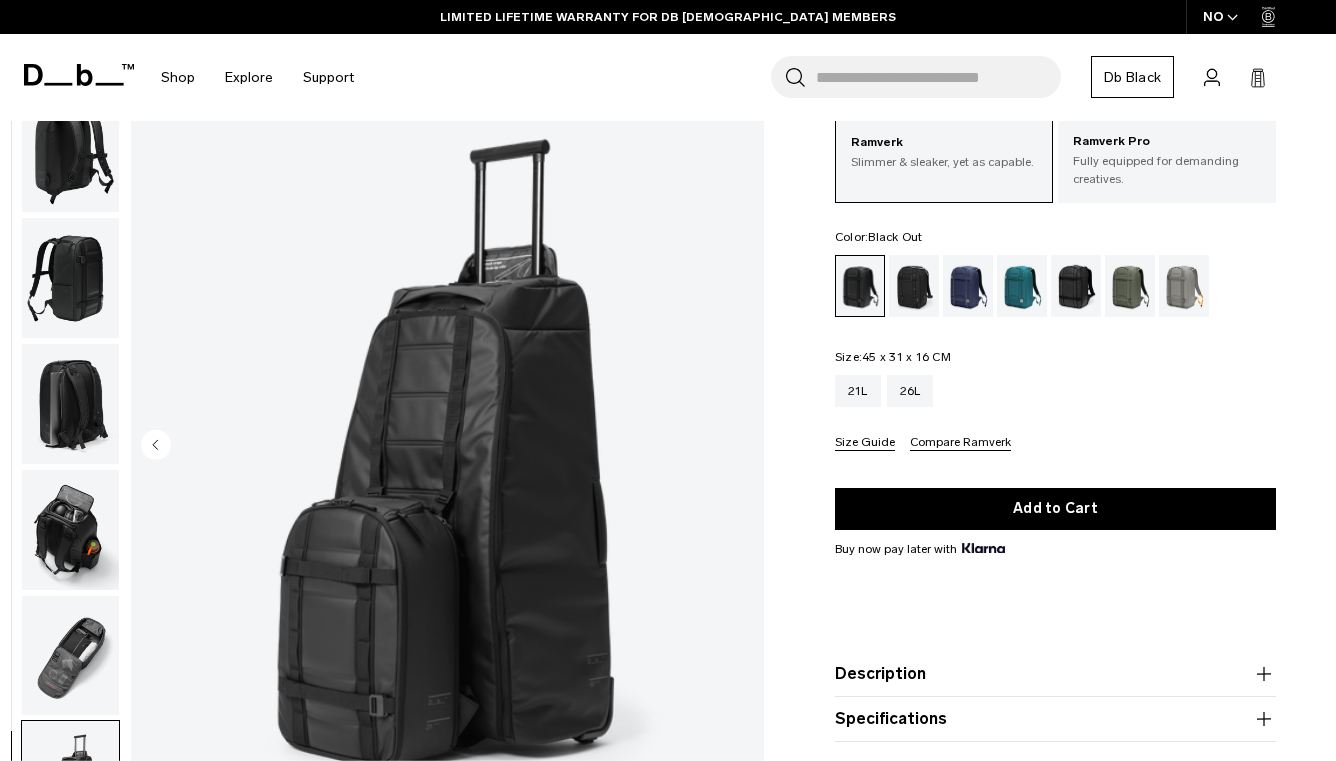 click at bounding box center (447, 446) 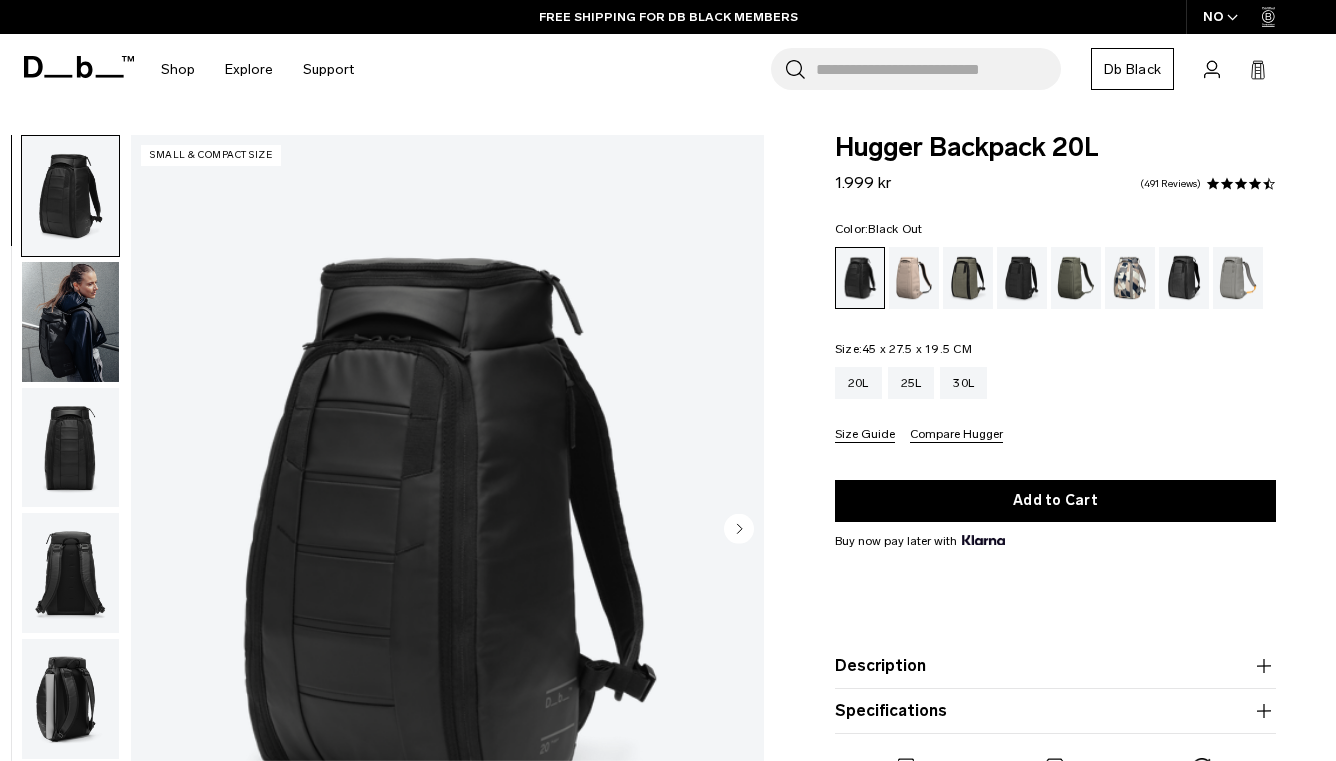 scroll, scrollTop: 0, scrollLeft: 0, axis: both 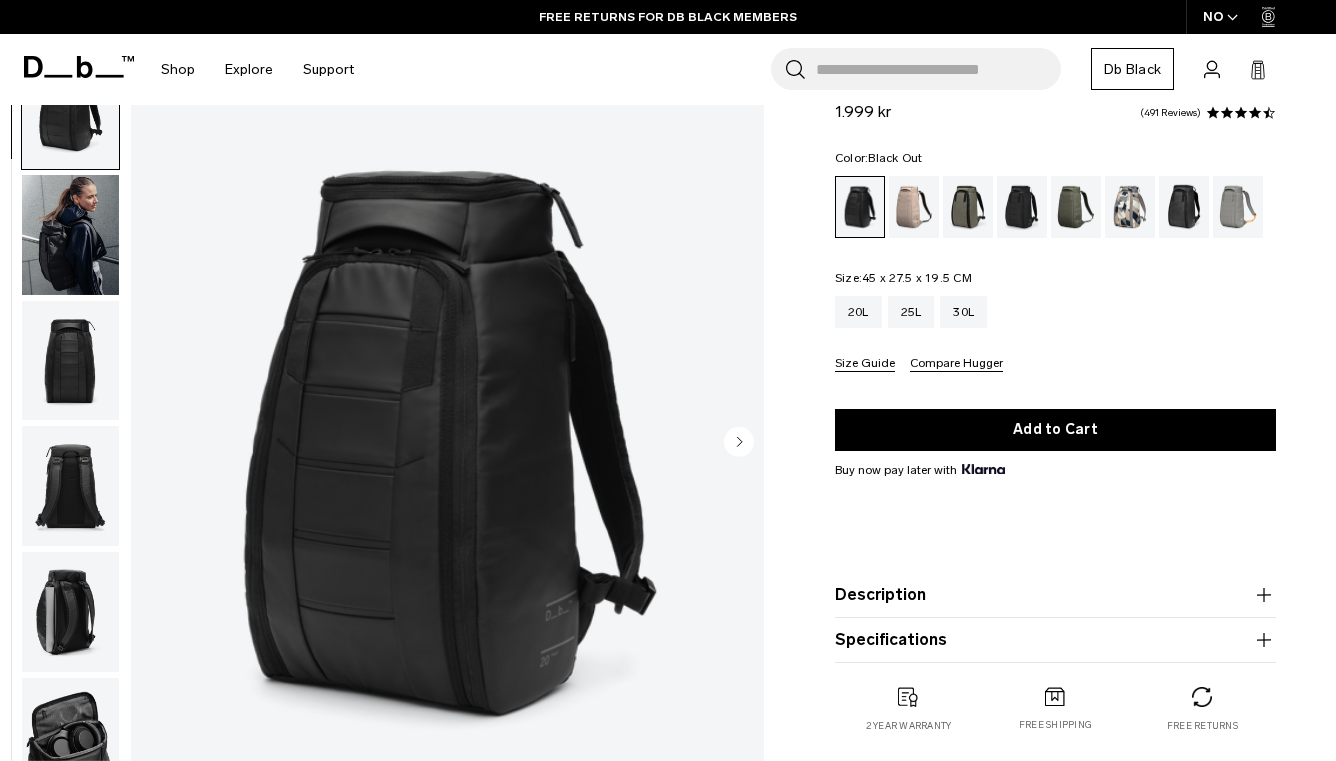 click 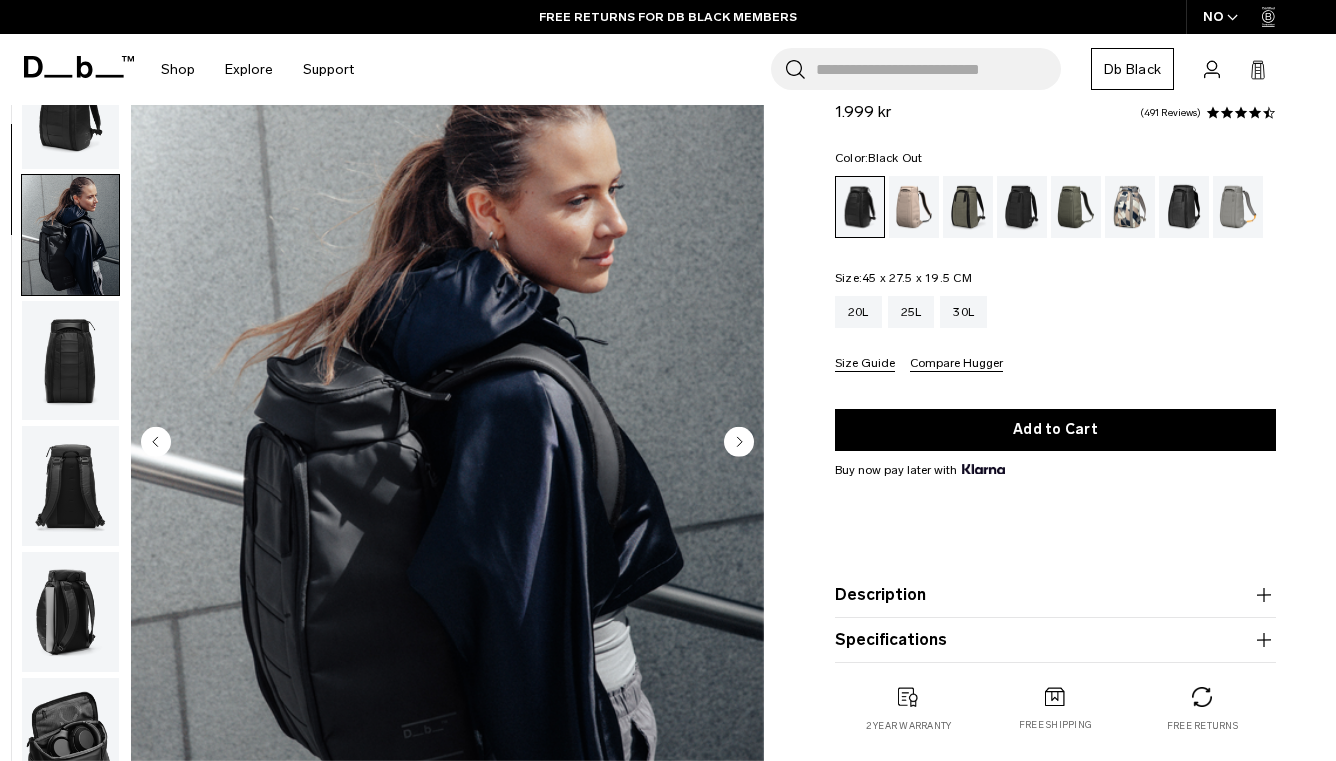 scroll, scrollTop: 127, scrollLeft: 0, axis: vertical 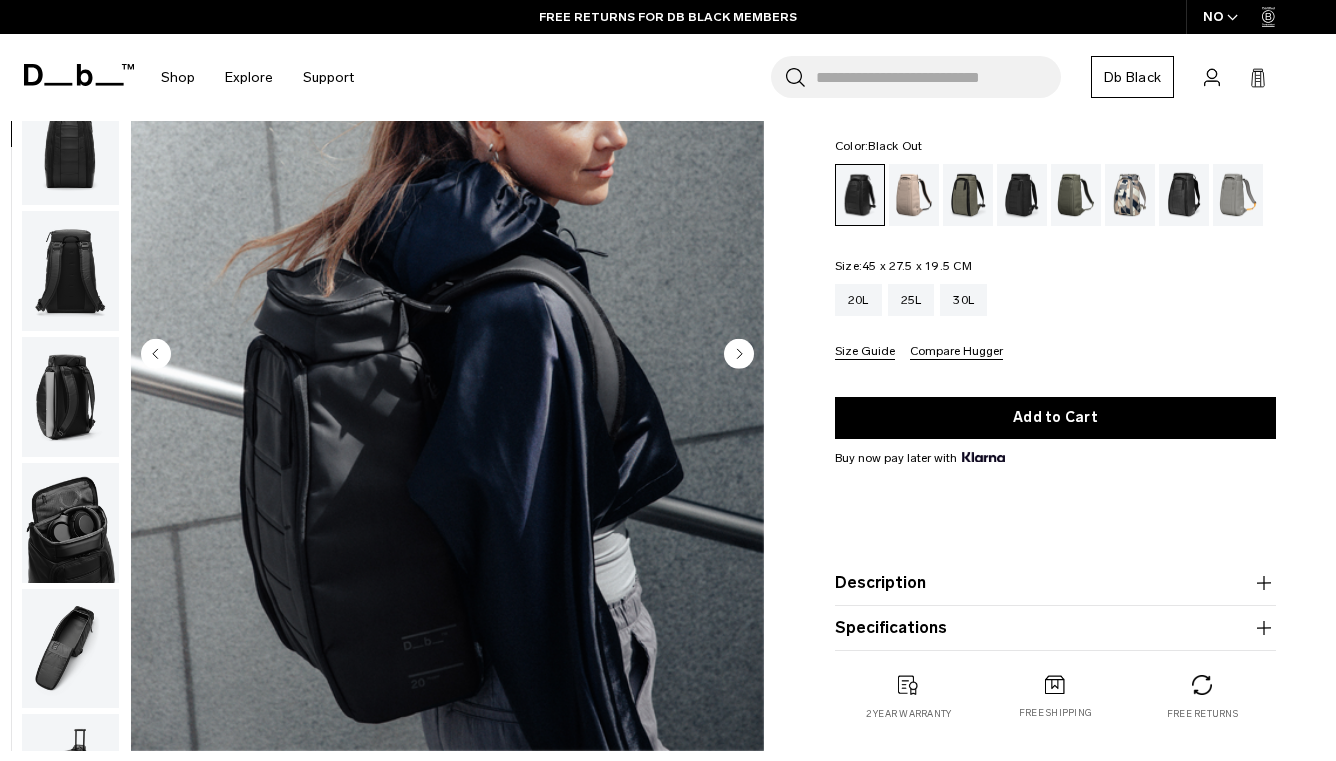 click 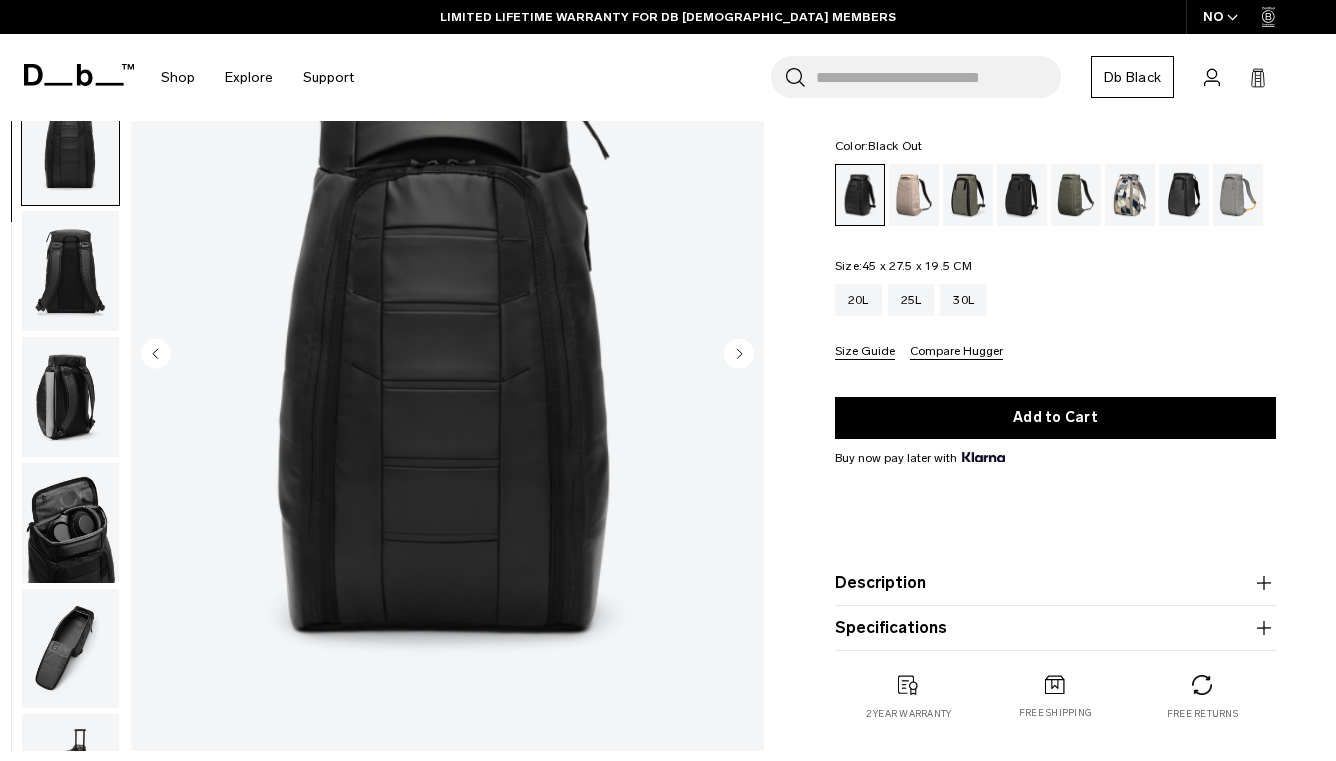 scroll, scrollTop: 254, scrollLeft: 0, axis: vertical 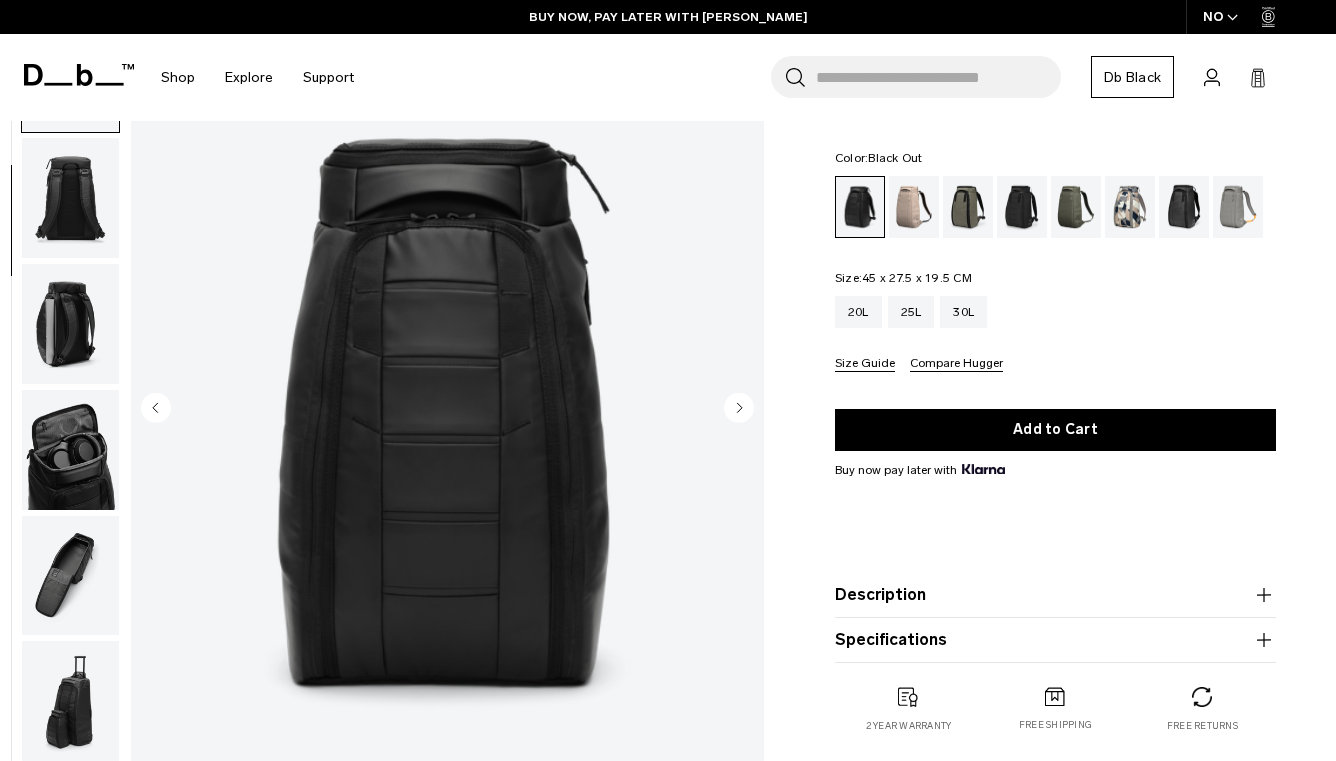 click 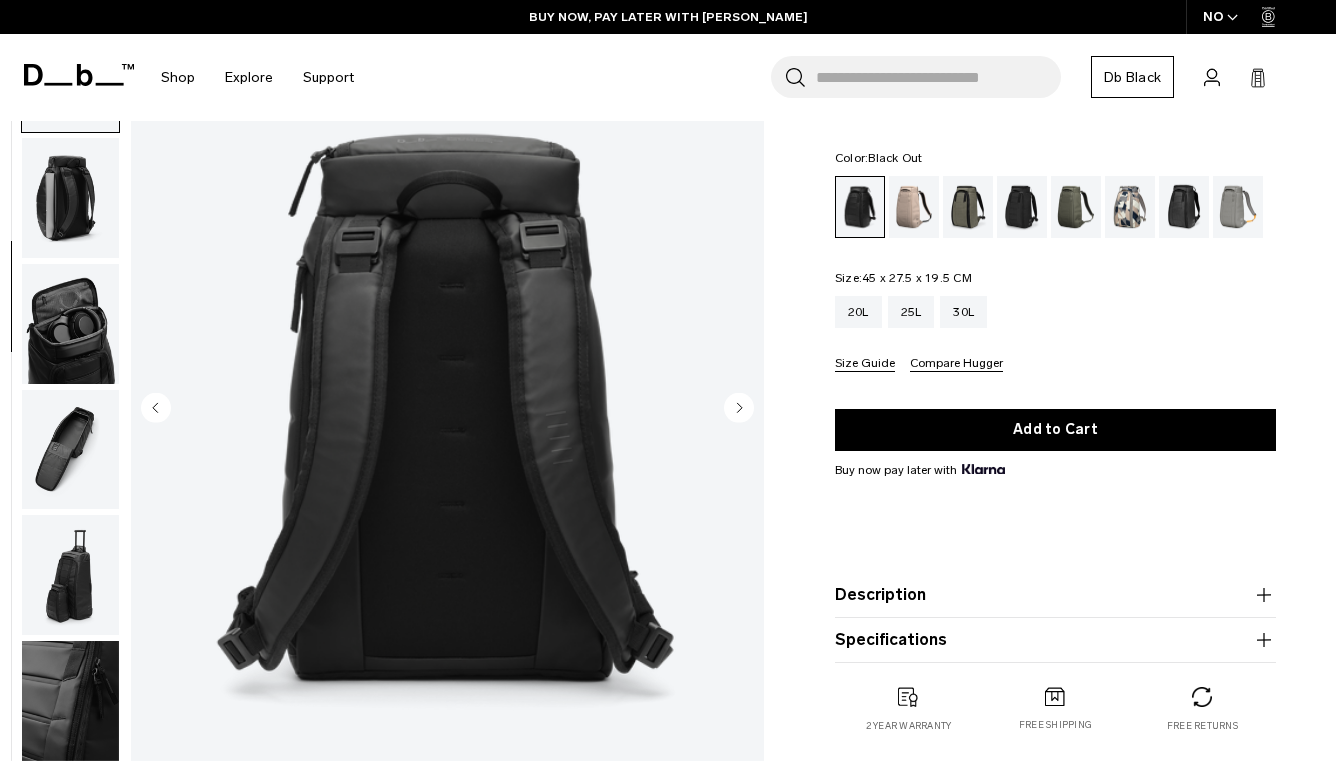 scroll, scrollTop: 382, scrollLeft: 0, axis: vertical 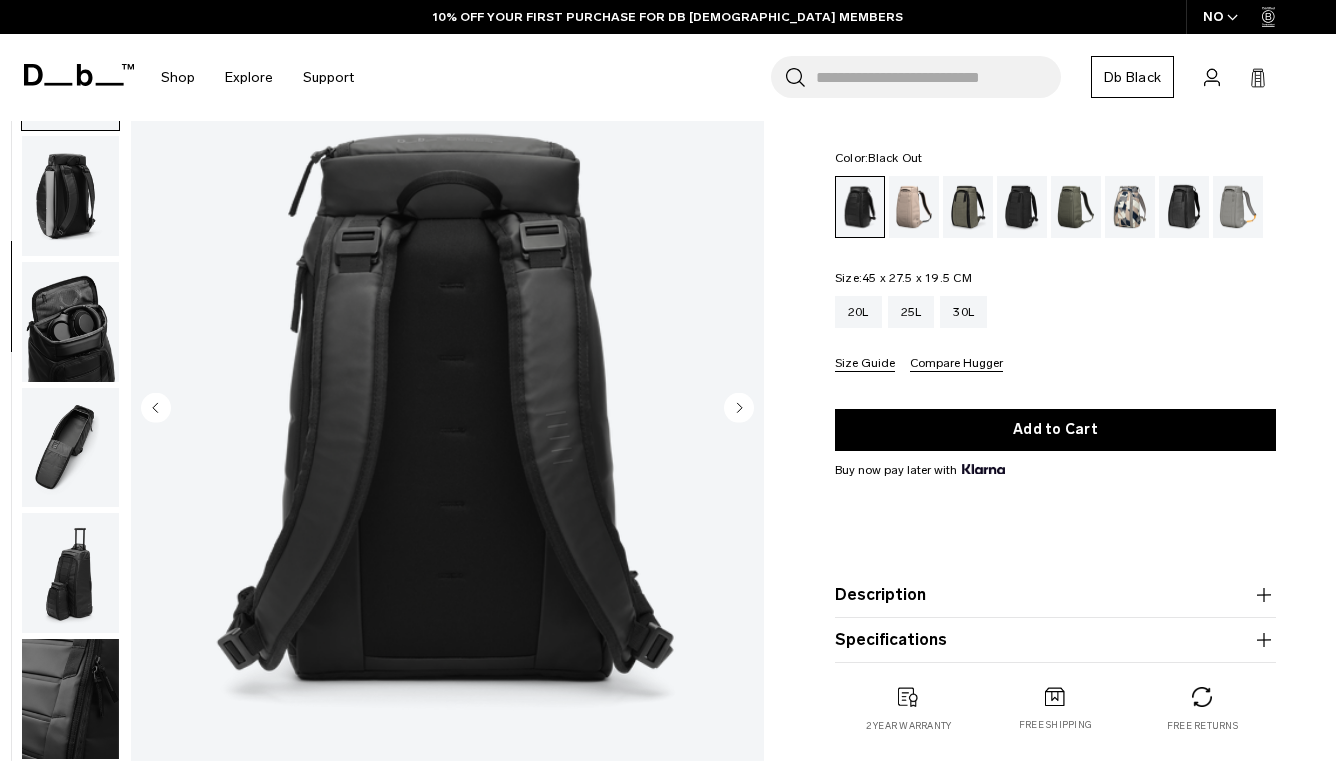 click 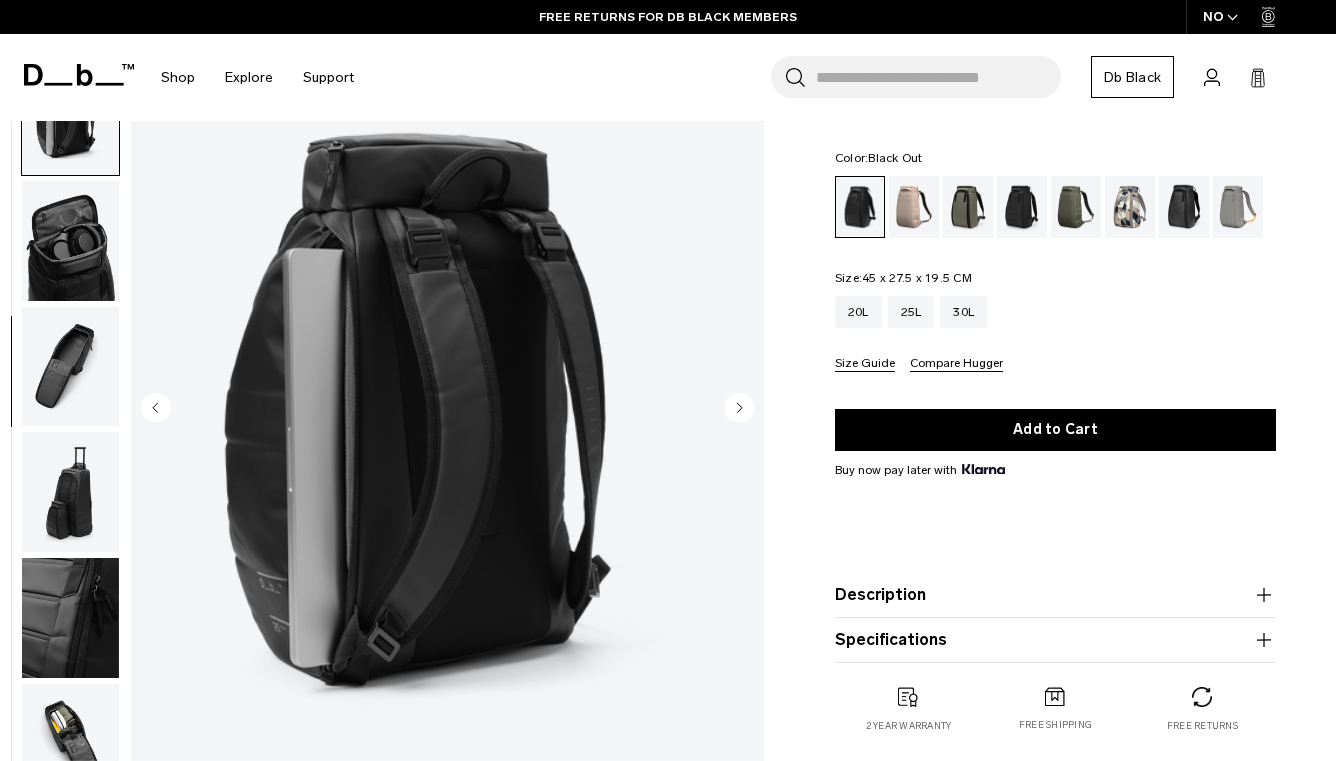 click 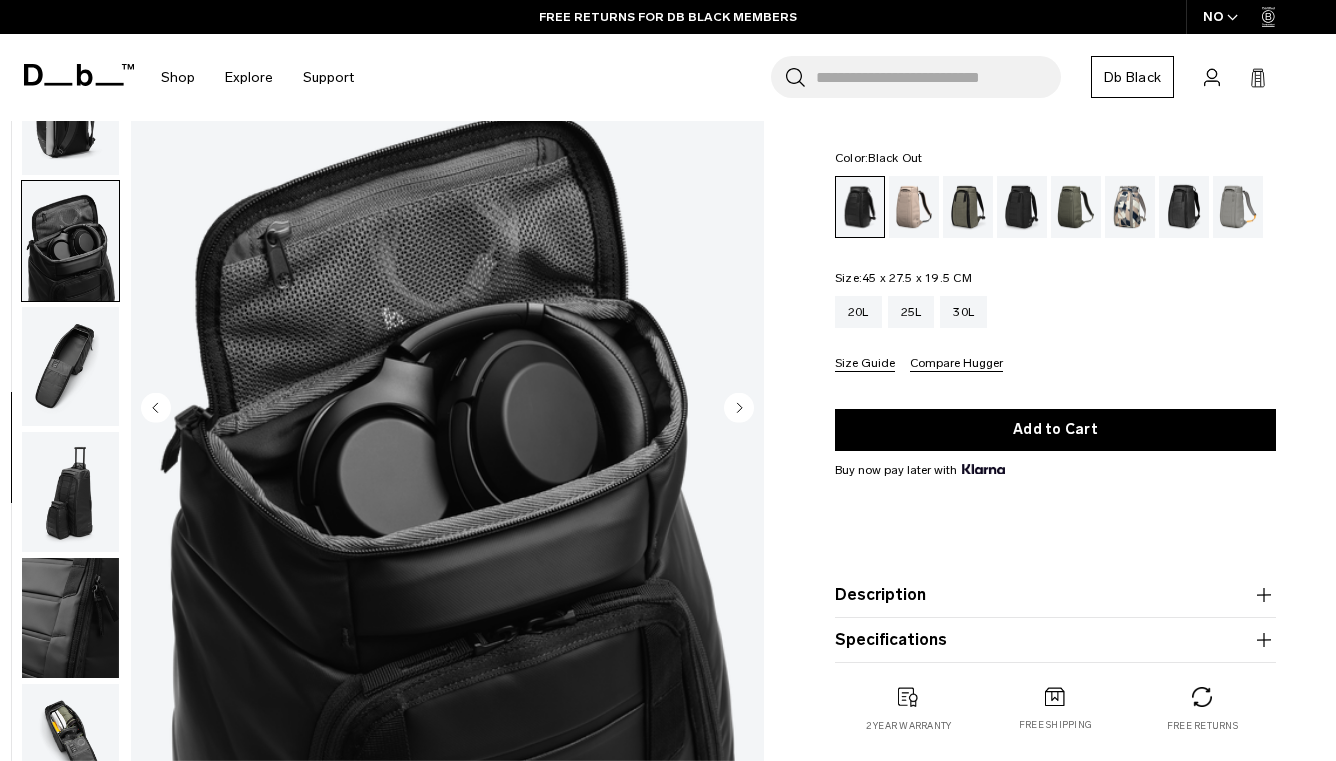 click 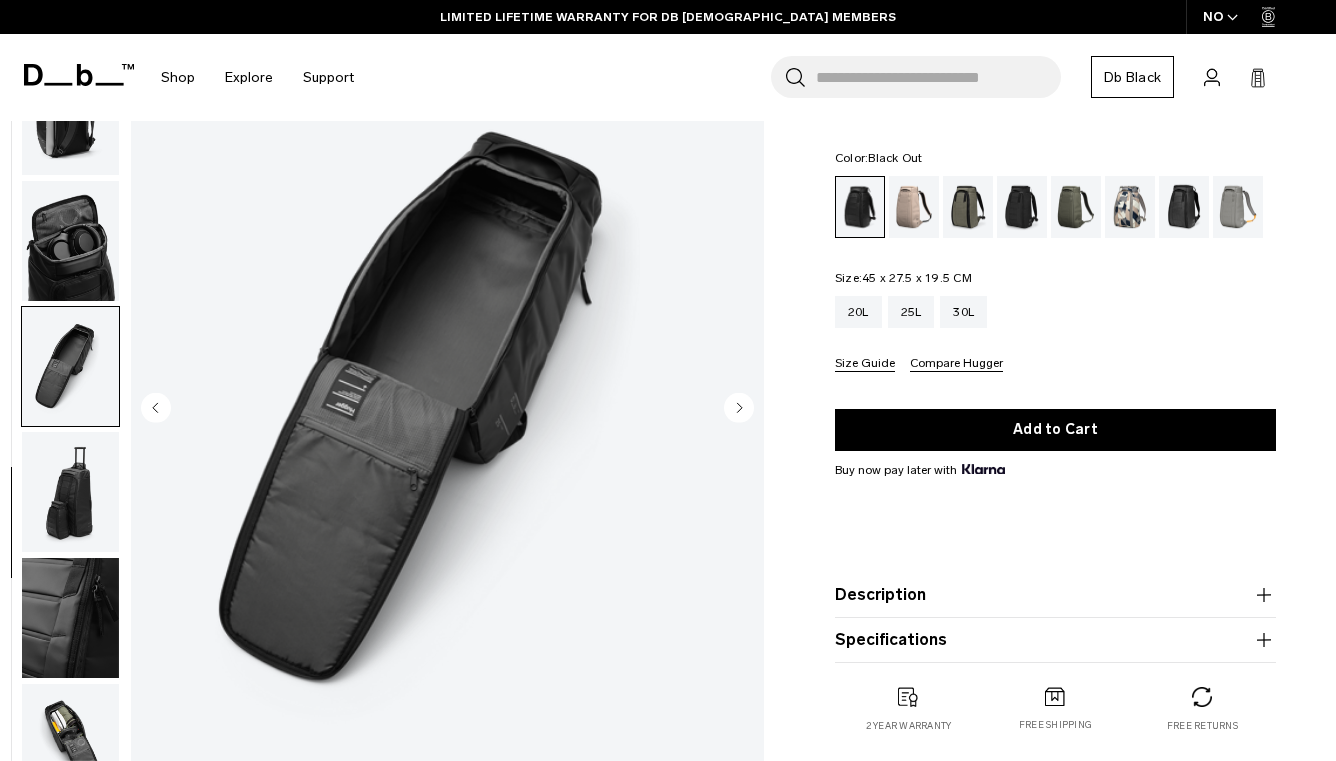 click 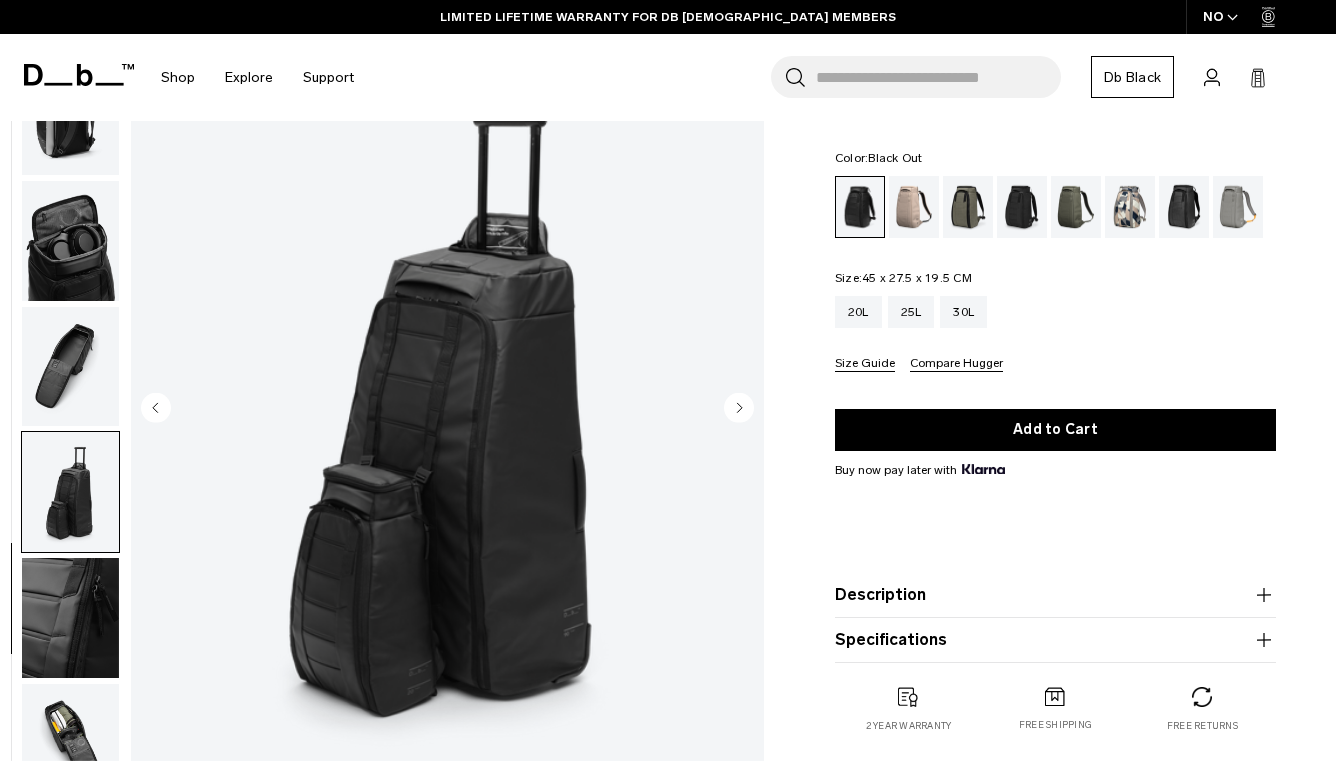click 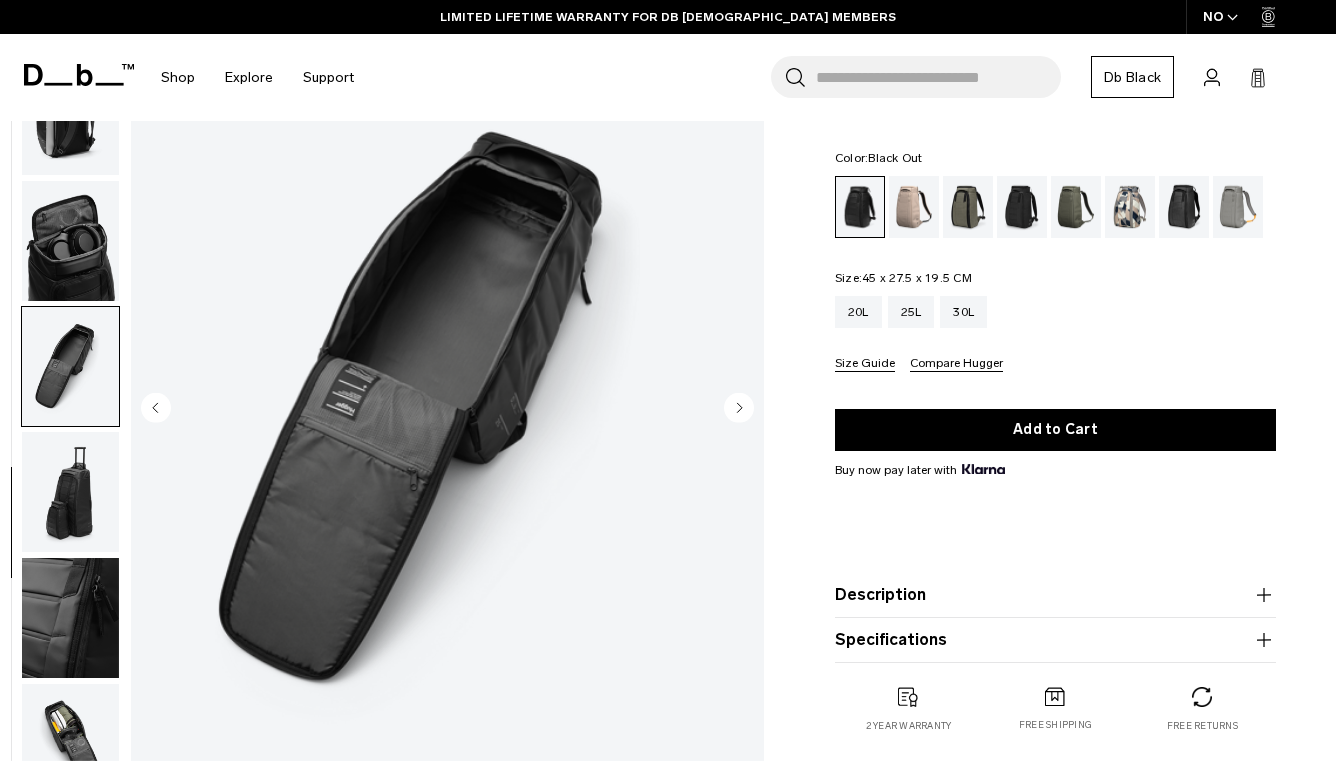 click 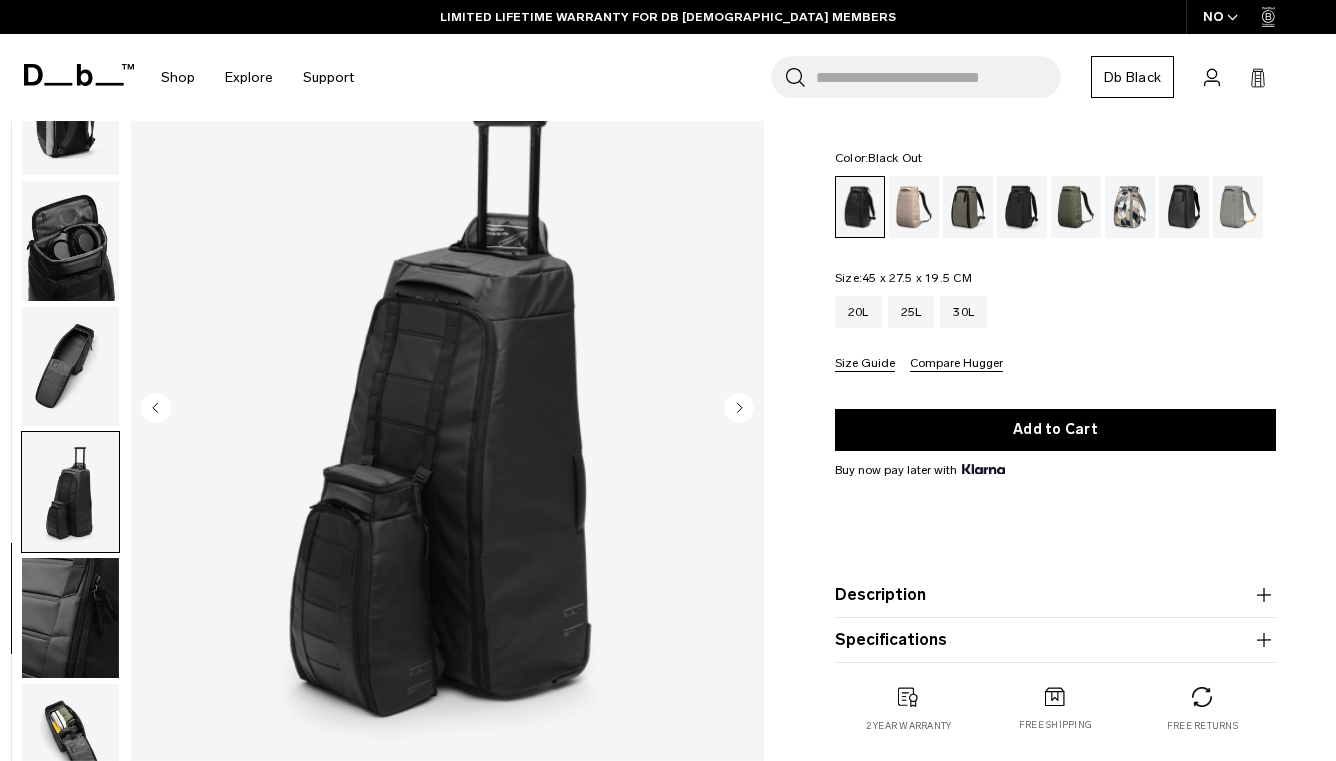 click 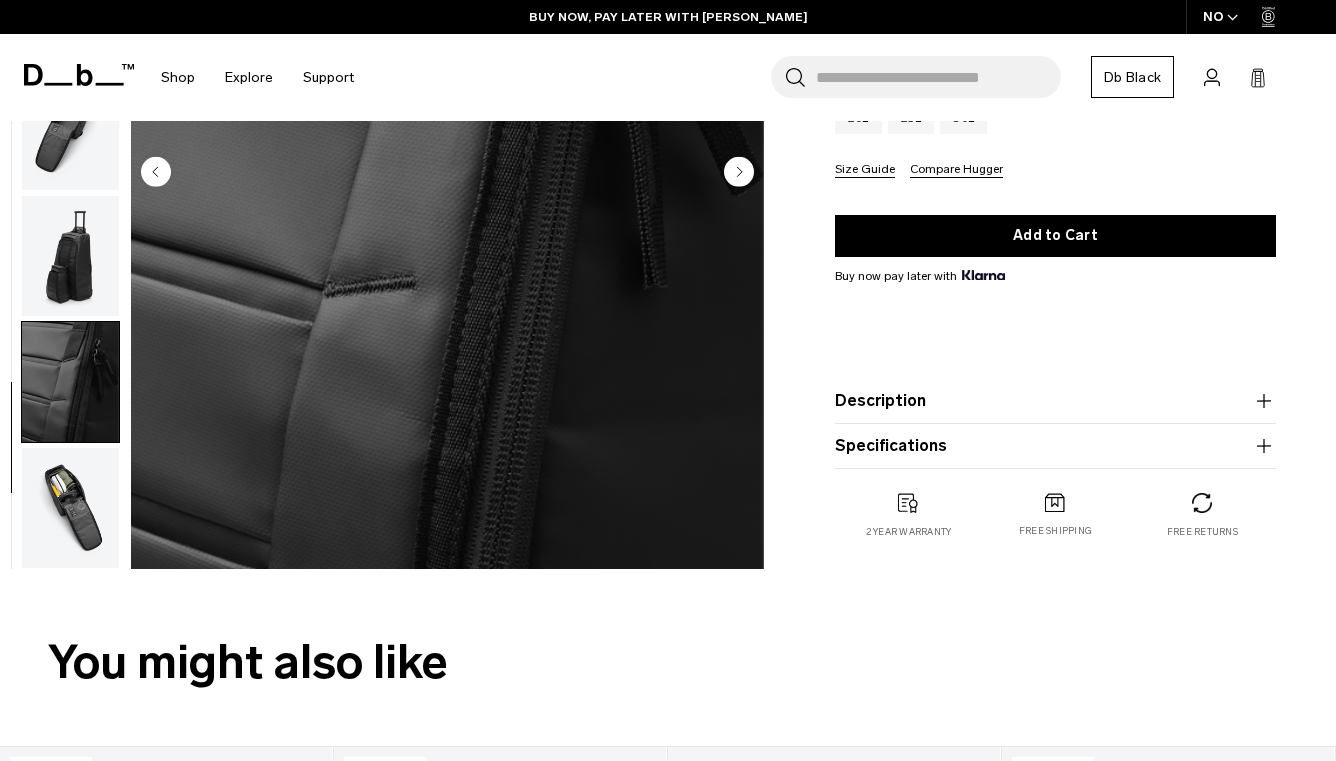scroll, scrollTop: 554, scrollLeft: 0, axis: vertical 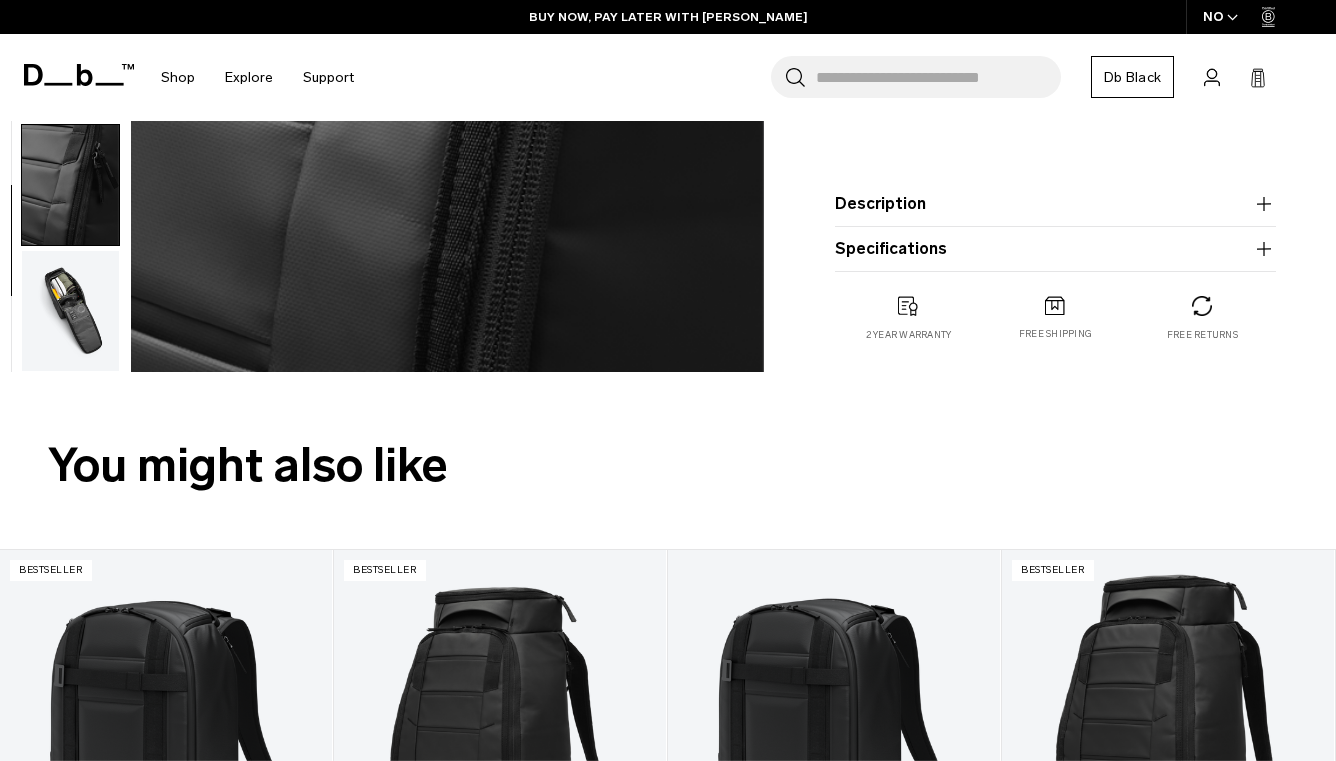 click on "Description" at bounding box center (1055, 204) 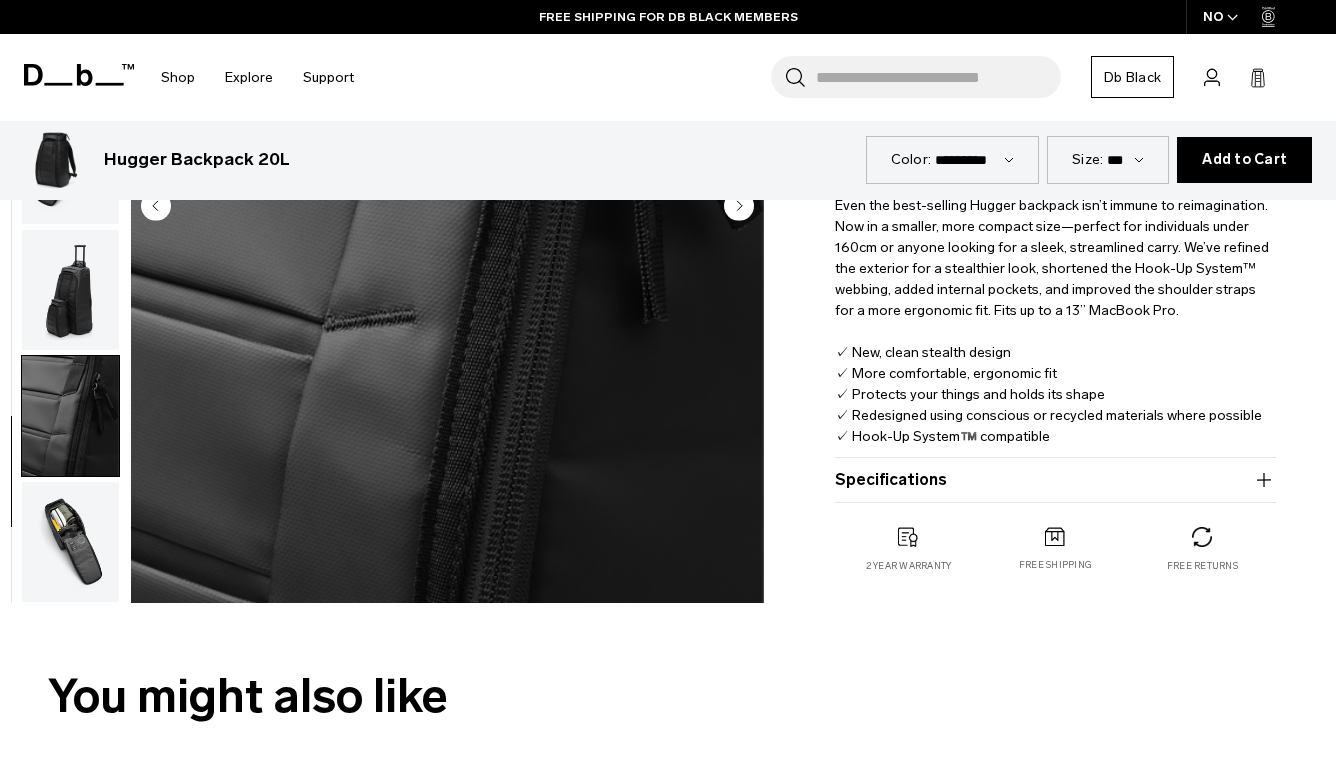 scroll, scrollTop: 518, scrollLeft: 0, axis: vertical 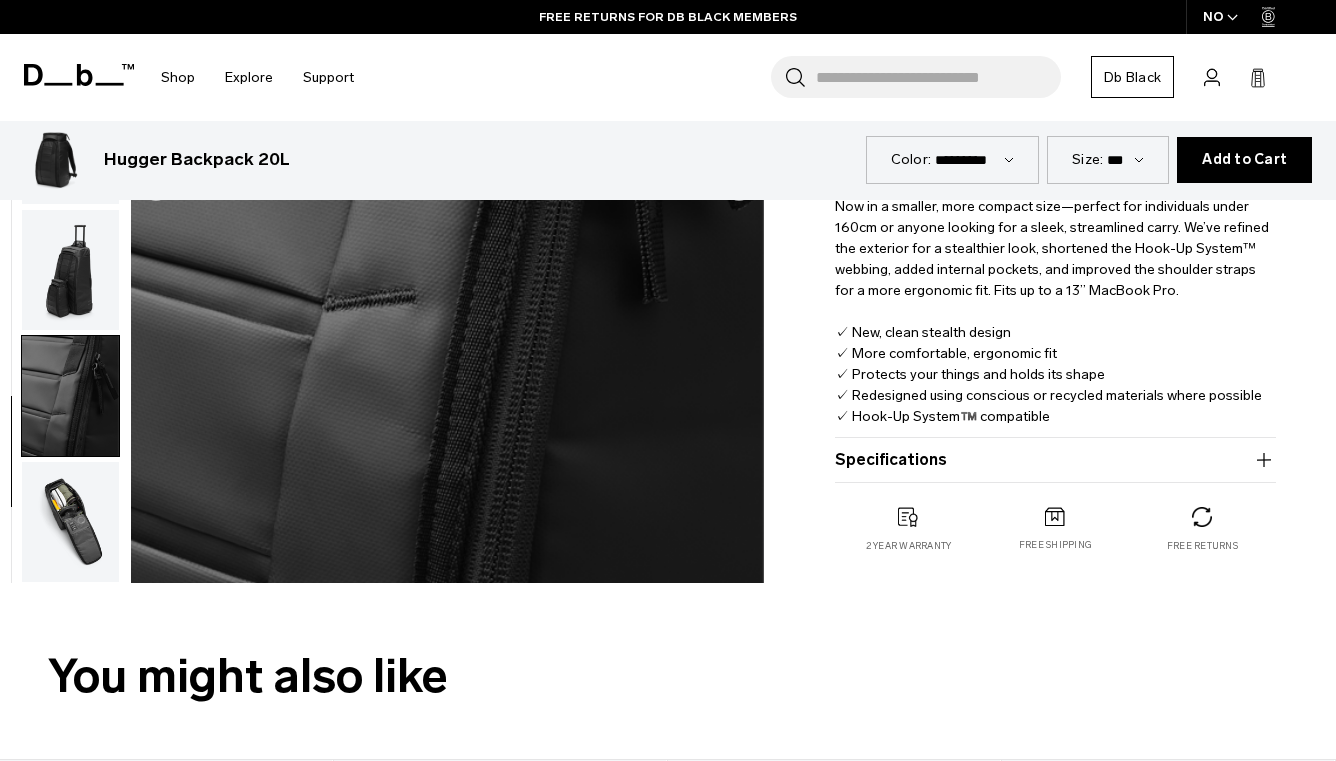 click on "Specifications" at bounding box center [1055, 460] 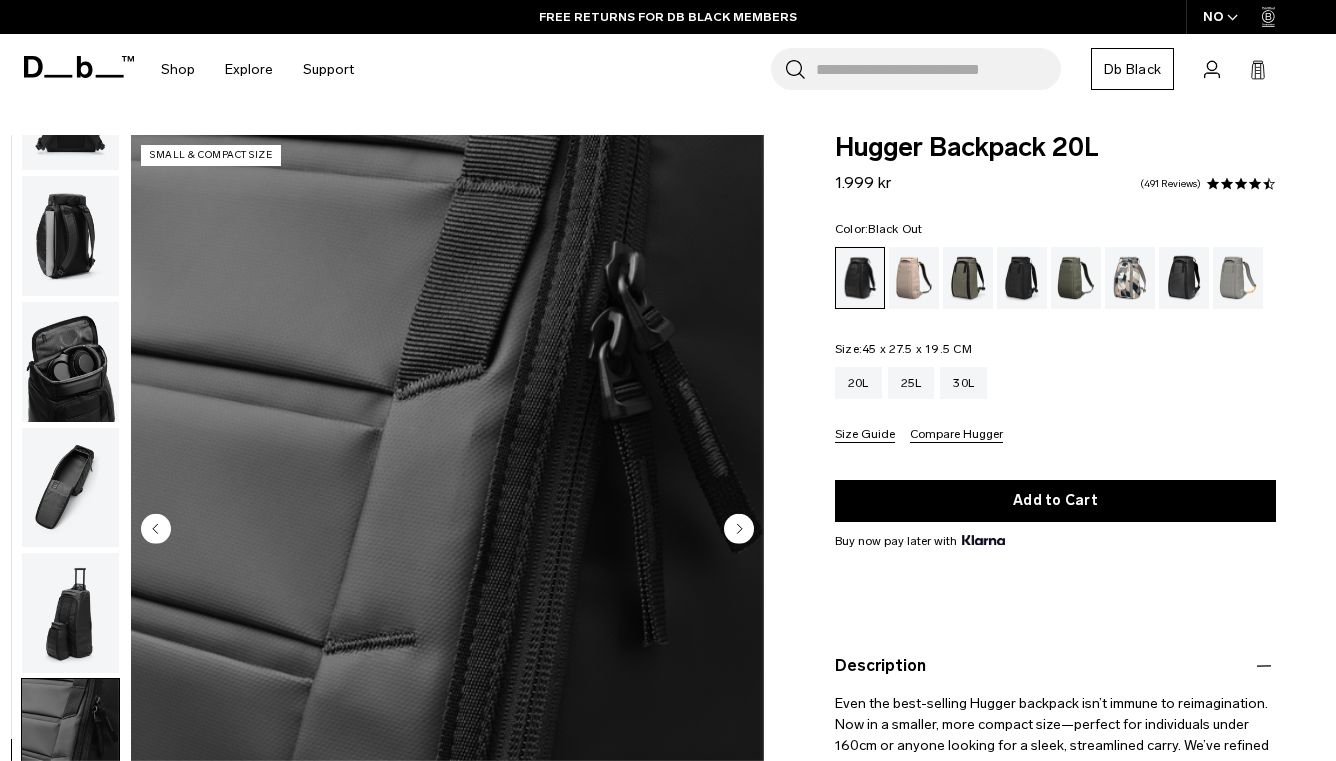 scroll, scrollTop: 0, scrollLeft: 0, axis: both 